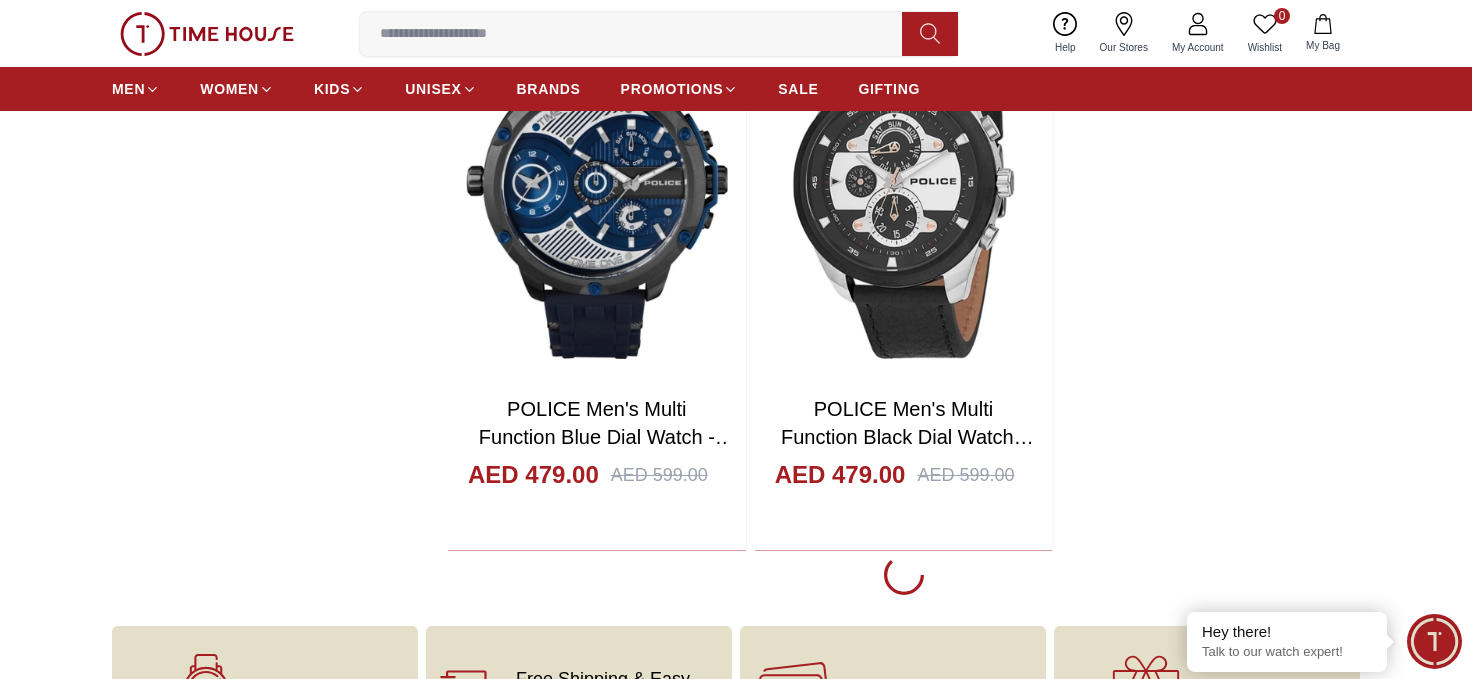 scroll, scrollTop: 4355, scrollLeft: 0, axis: vertical 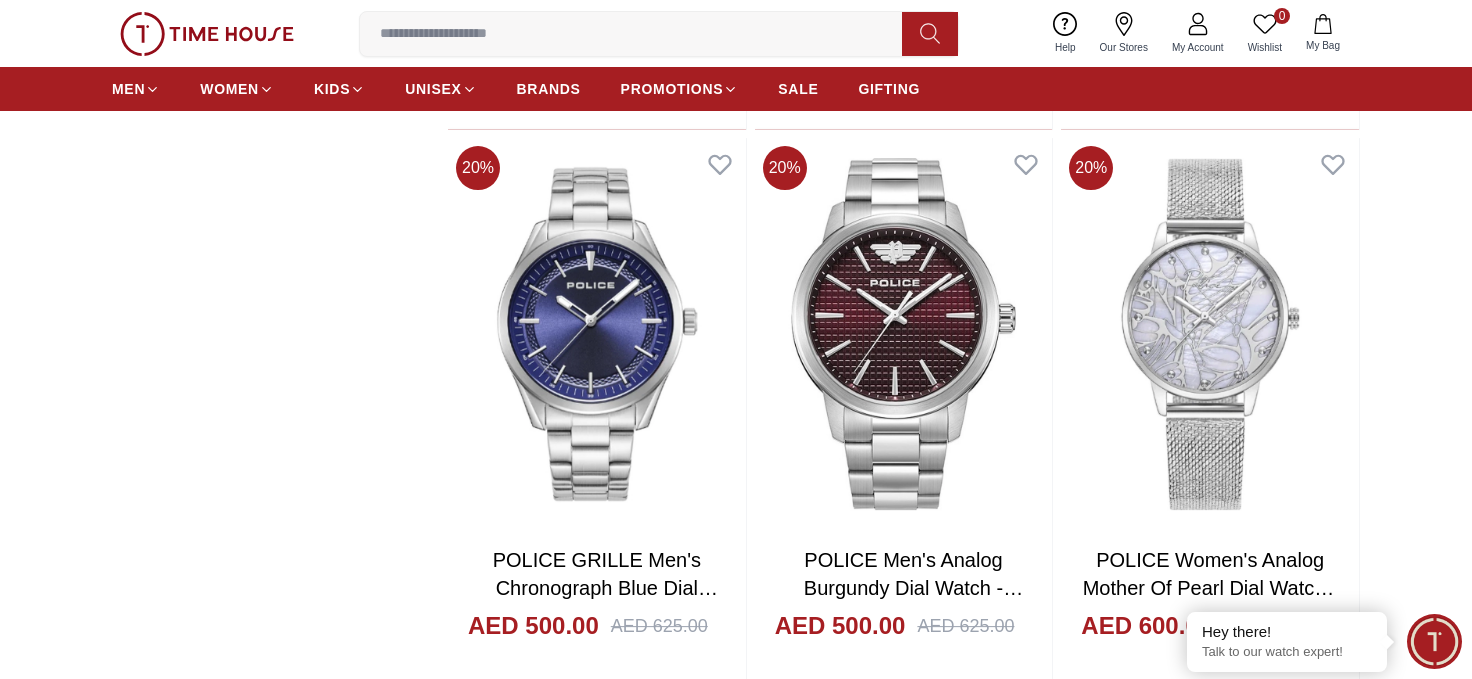 click at bounding box center [639, 34] 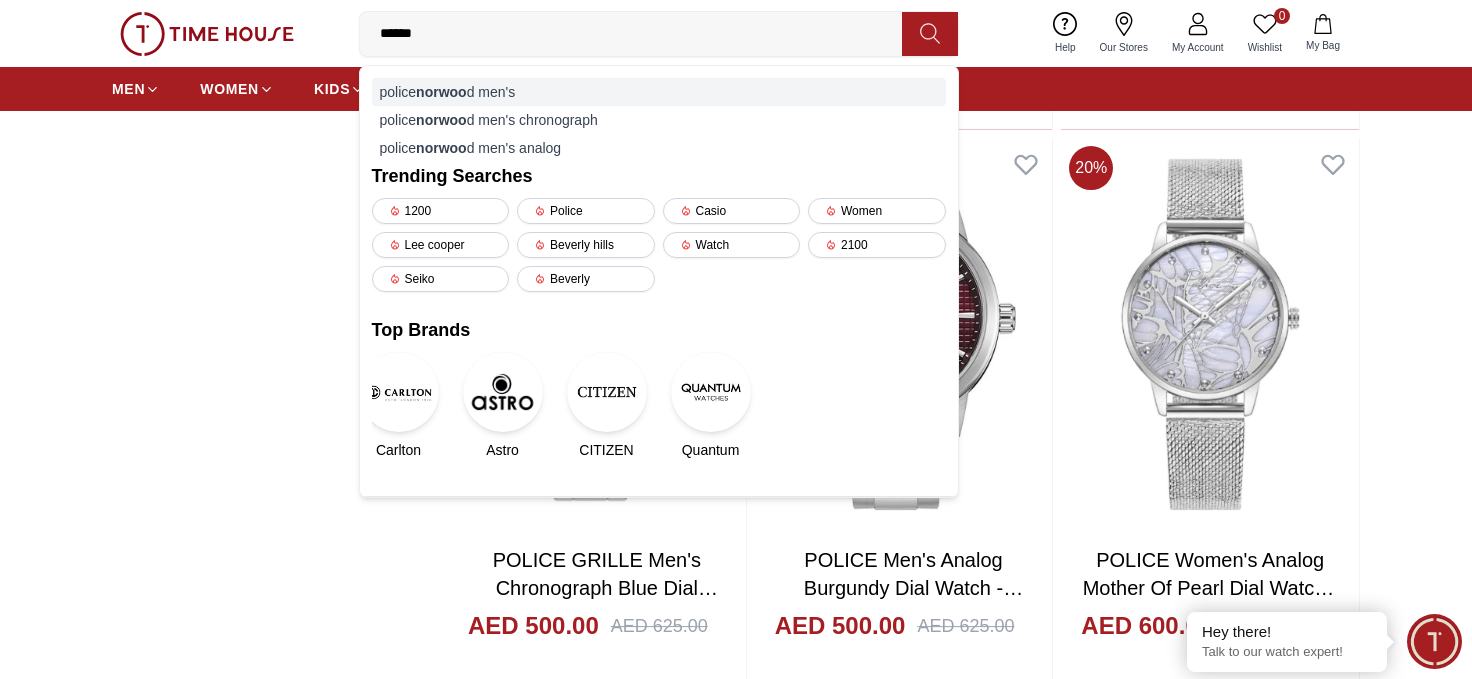 type on "******" 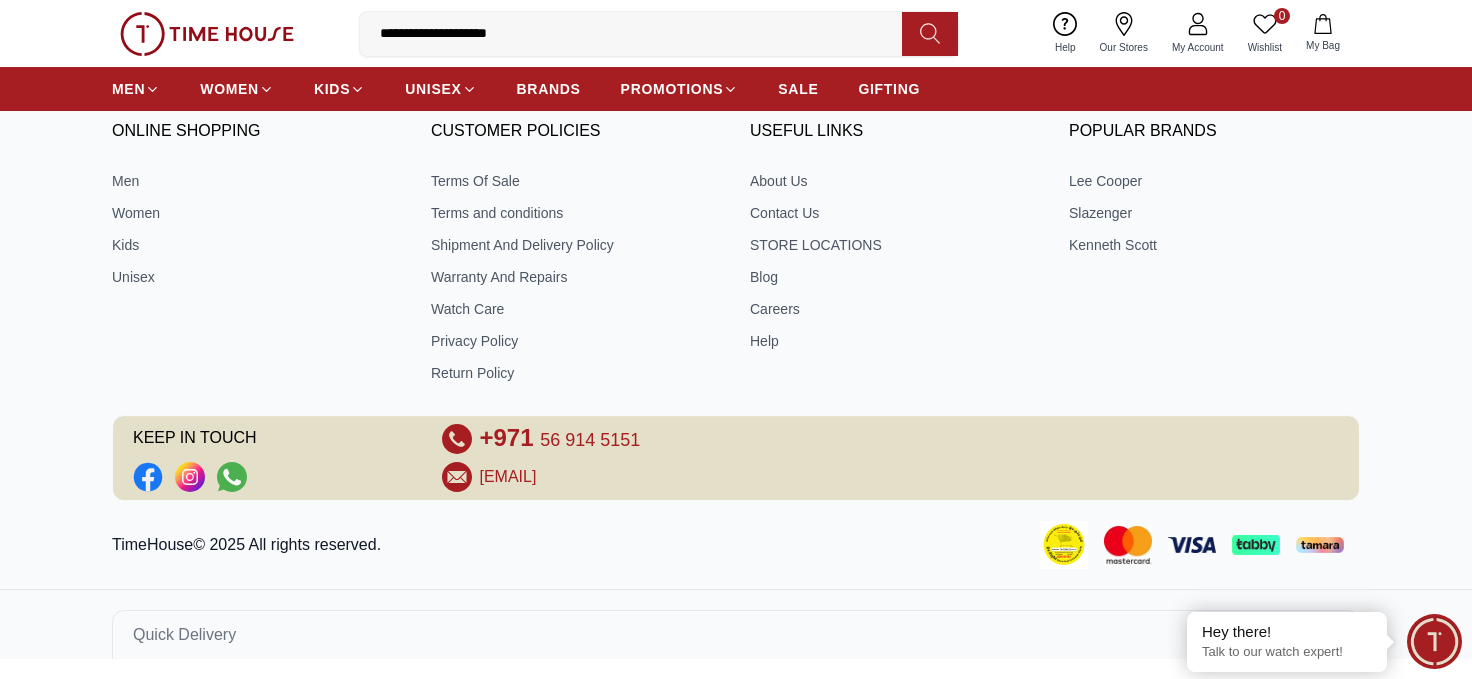 scroll, scrollTop: 0, scrollLeft: 0, axis: both 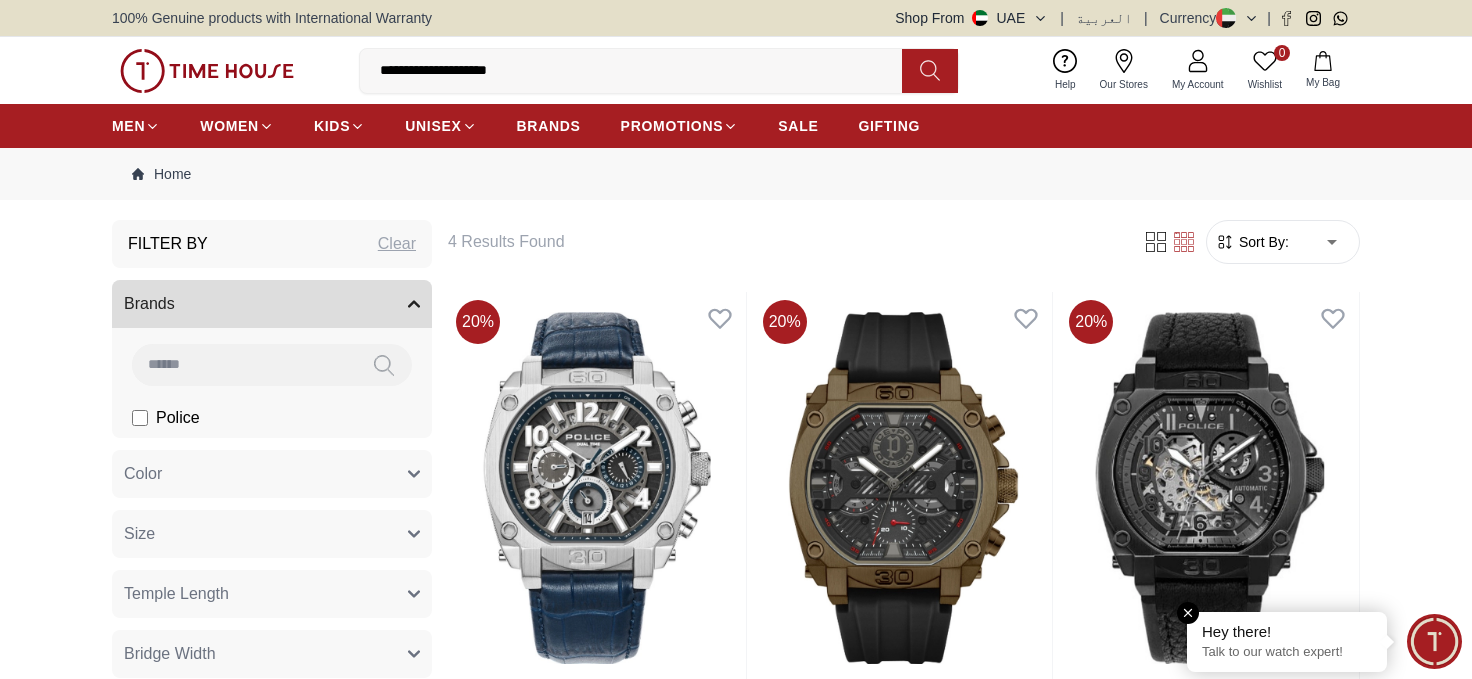 click at bounding box center [1188, 613] 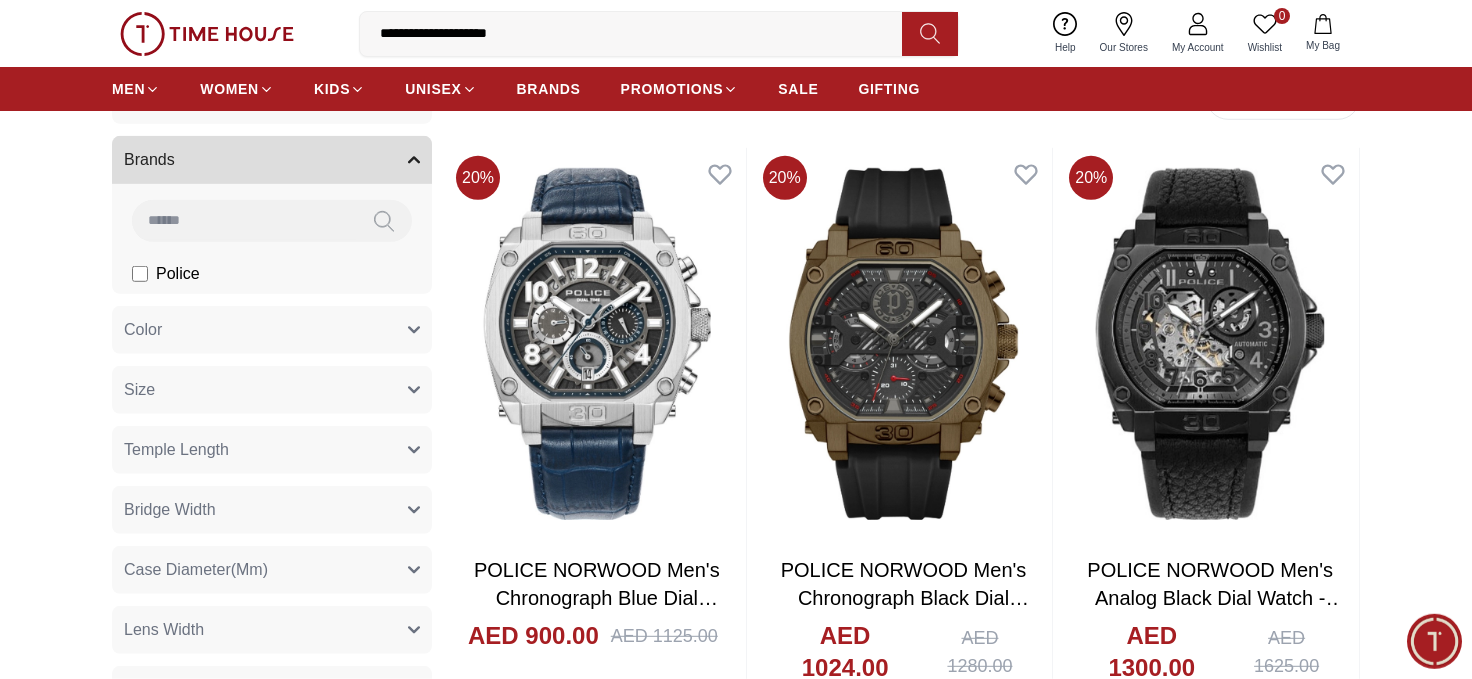 scroll, scrollTop: 0, scrollLeft: 0, axis: both 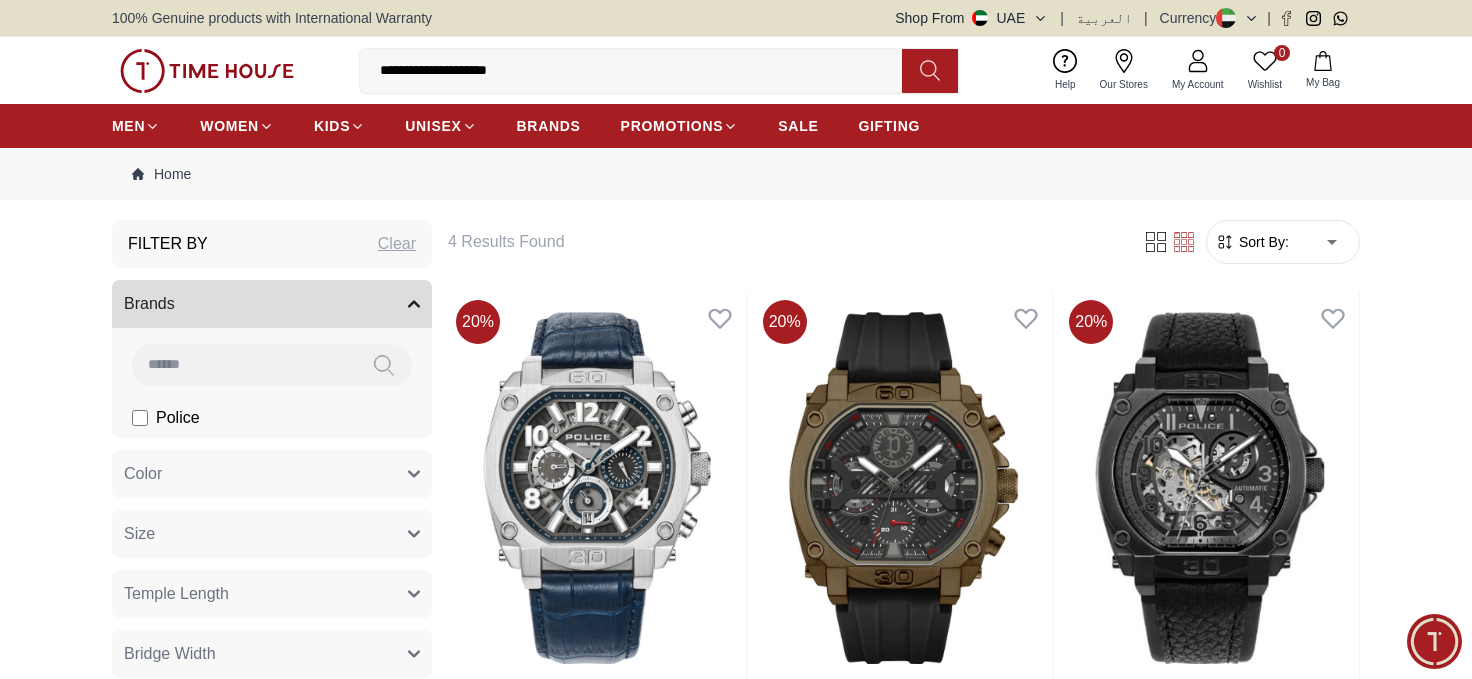 click on "**********" at bounding box center (639, 71) 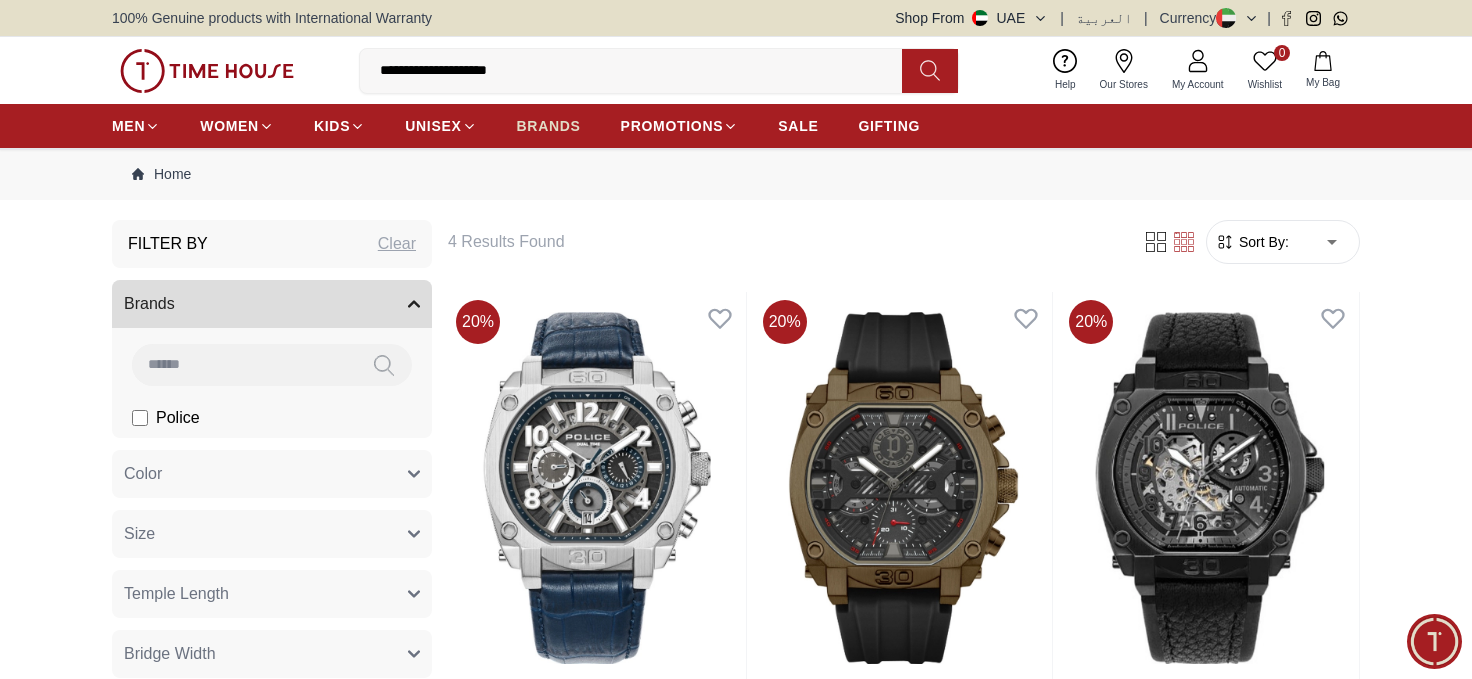 click on "BRANDS" at bounding box center (549, 126) 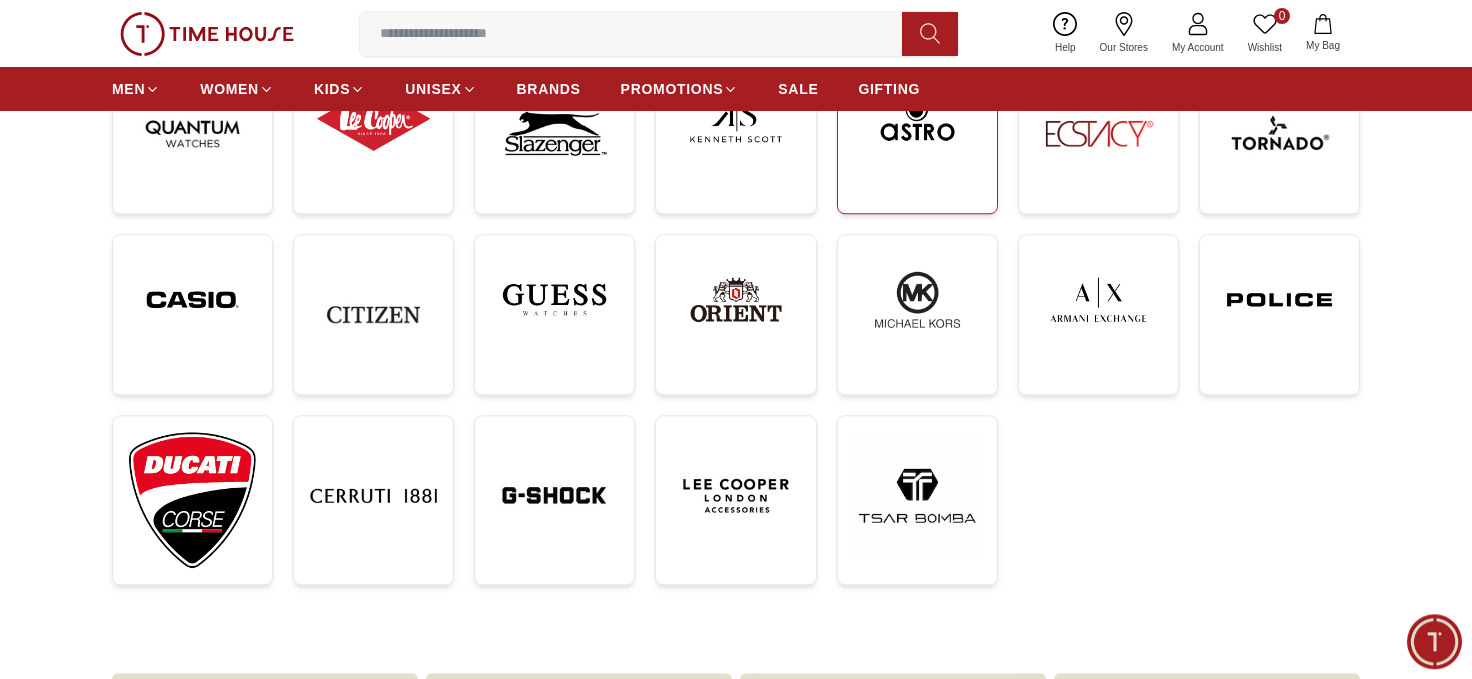 scroll, scrollTop: 641, scrollLeft: 0, axis: vertical 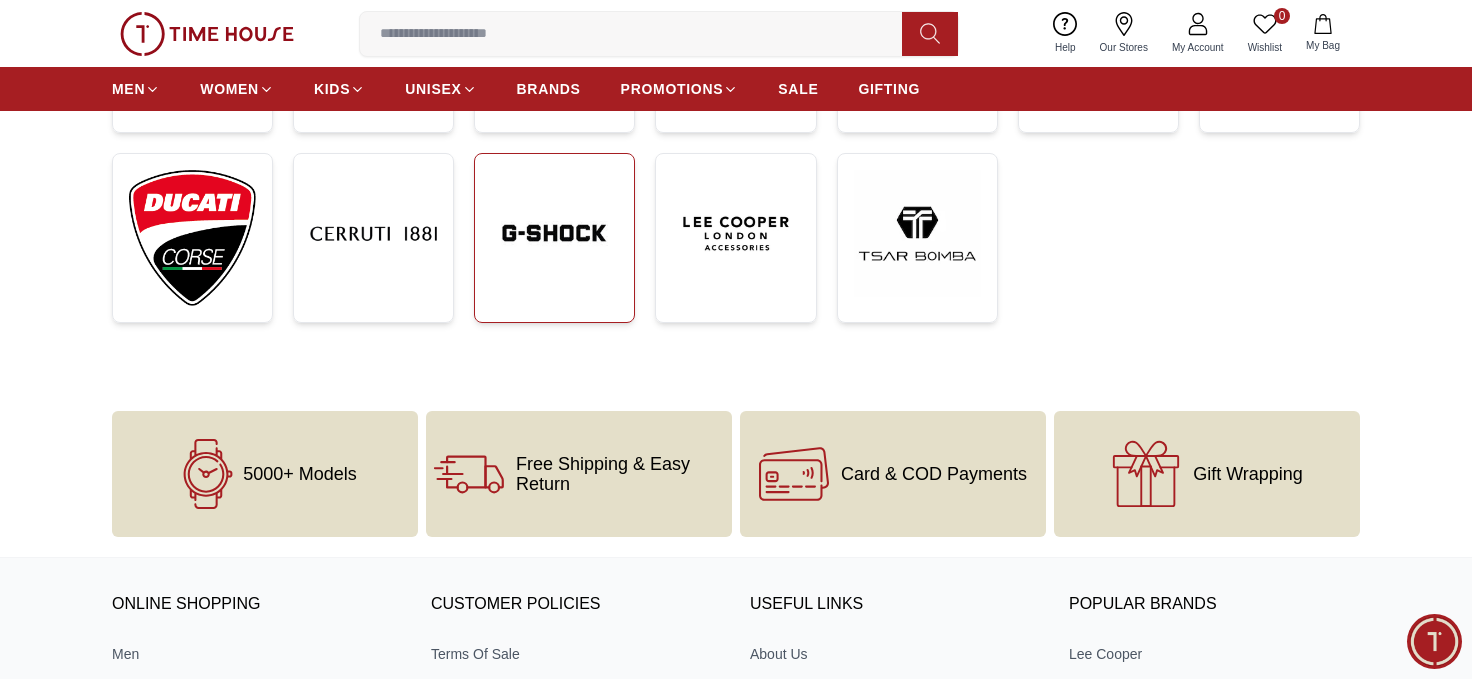 click at bounding box center [554, 233] 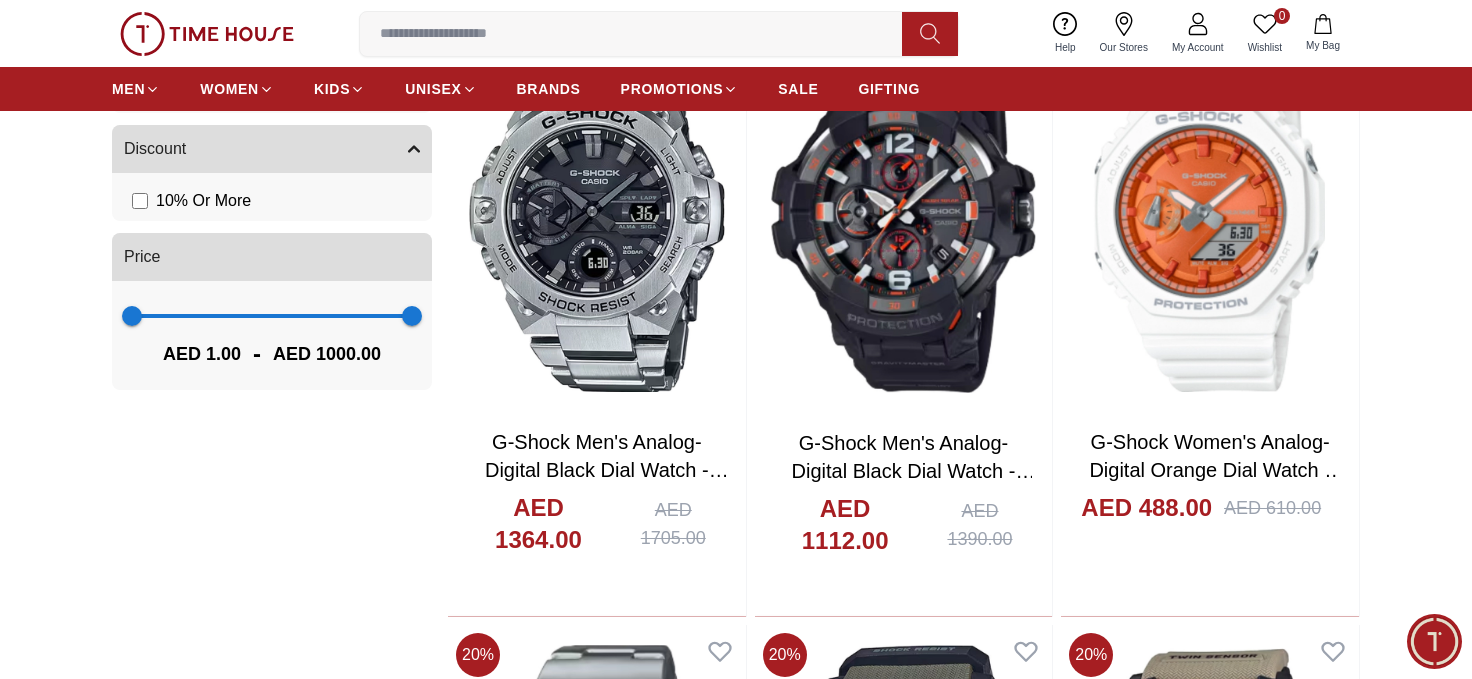 scroll, scrollTop: 1702, scrollLeft: 0, axis: vertical 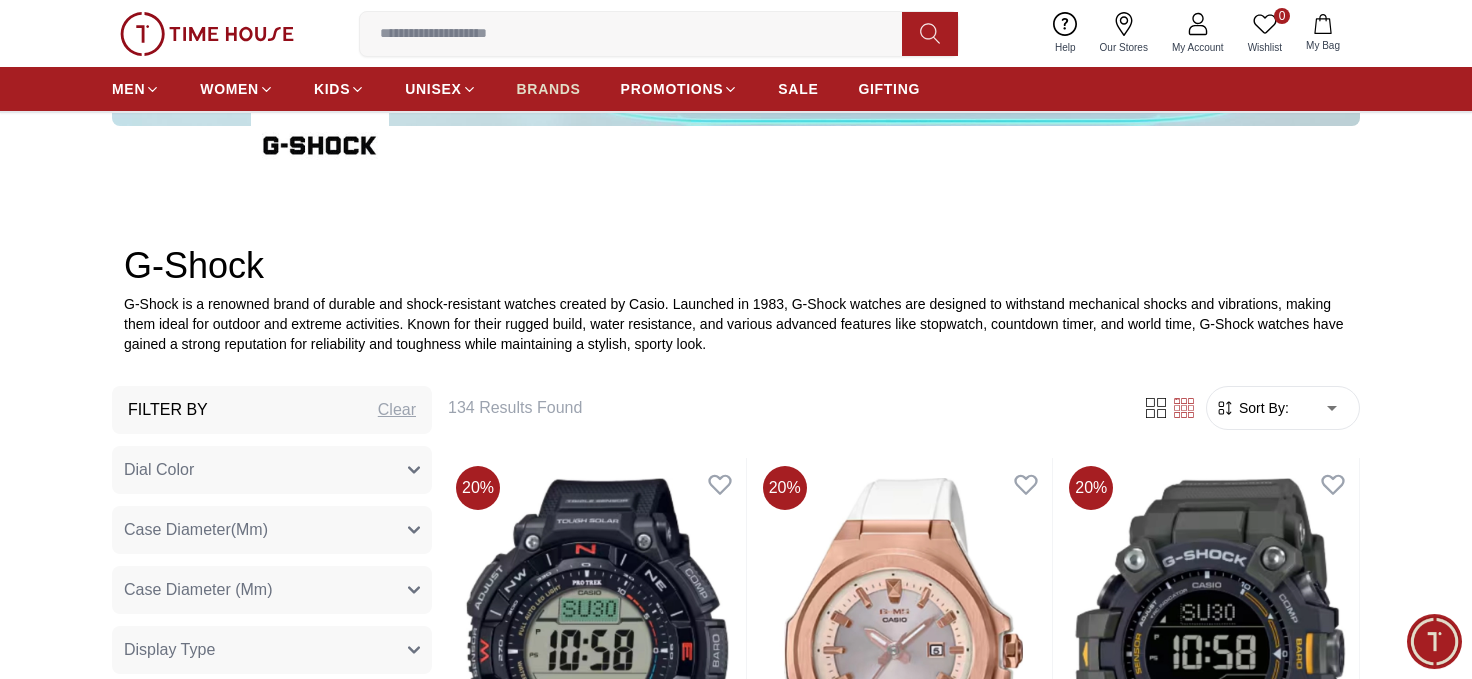 click on "BRANDS" at bounding box center [549, 89] 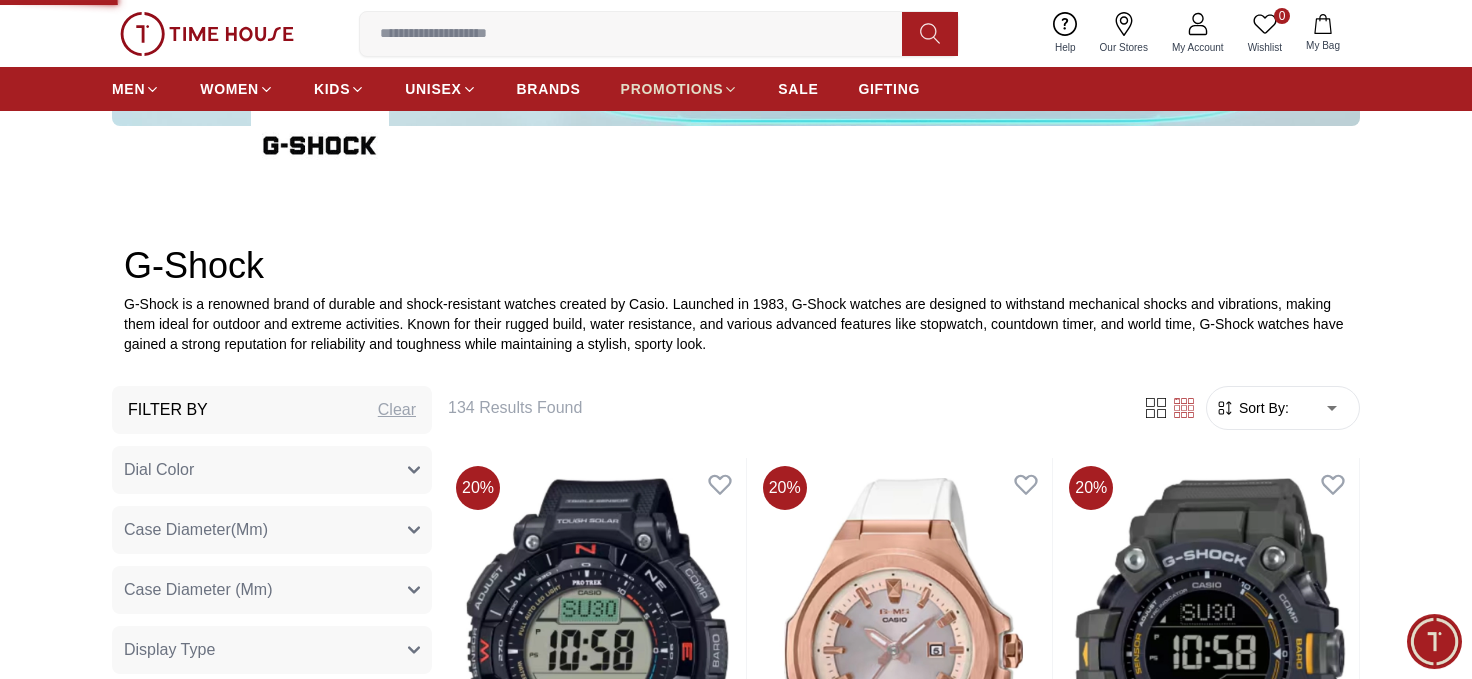 scroll, scrollTop: 0, scrollLeft: 0, axis: both 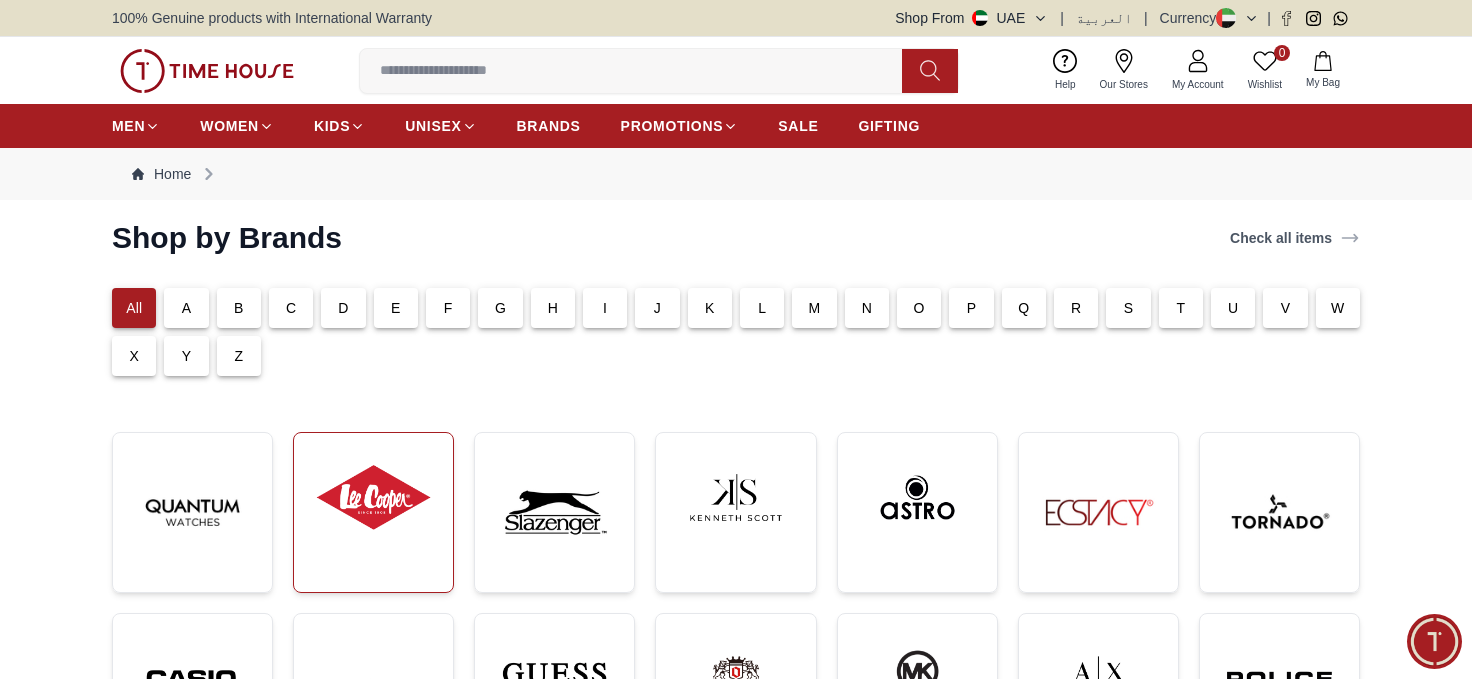 click at bounding box center (373, 497) 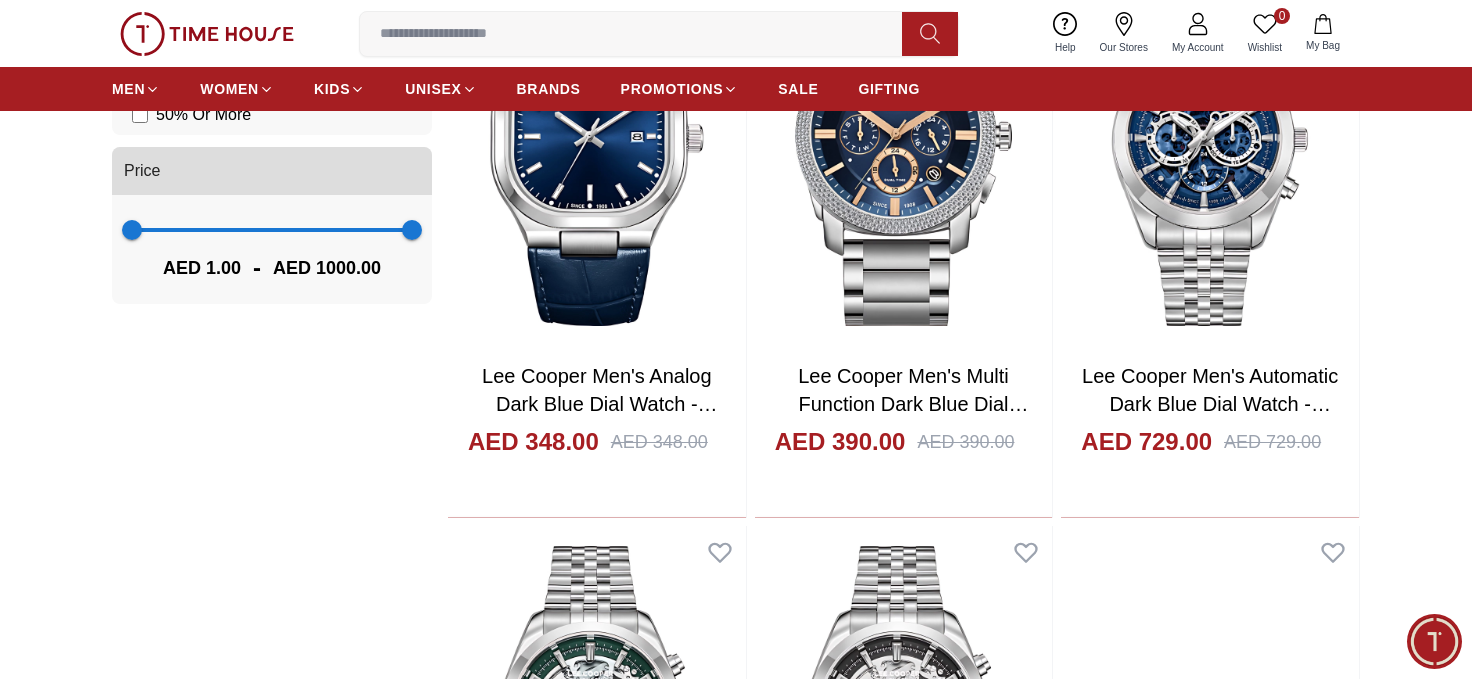 scroll, scrollTop: 3294, scrollLeft: 0, axis: vertical 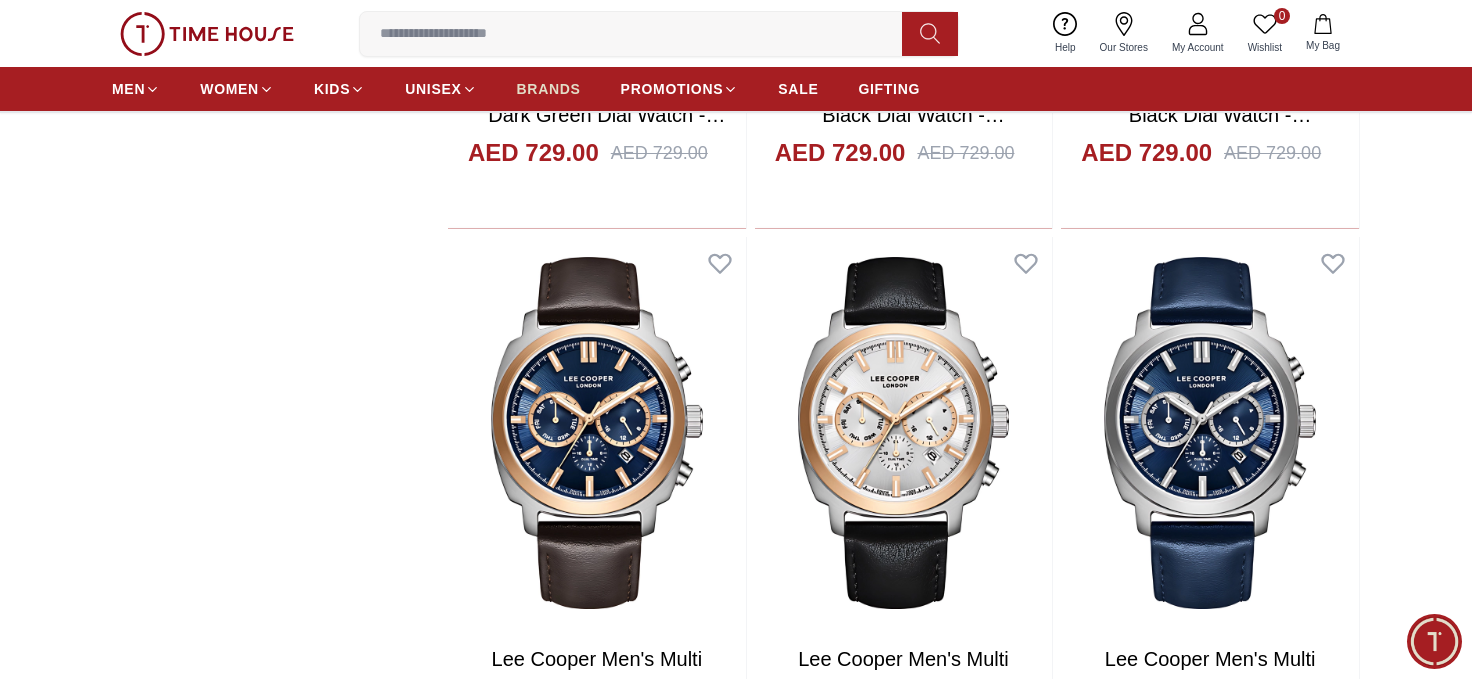 click on "BRANDS" at bounding box center [549, 89] 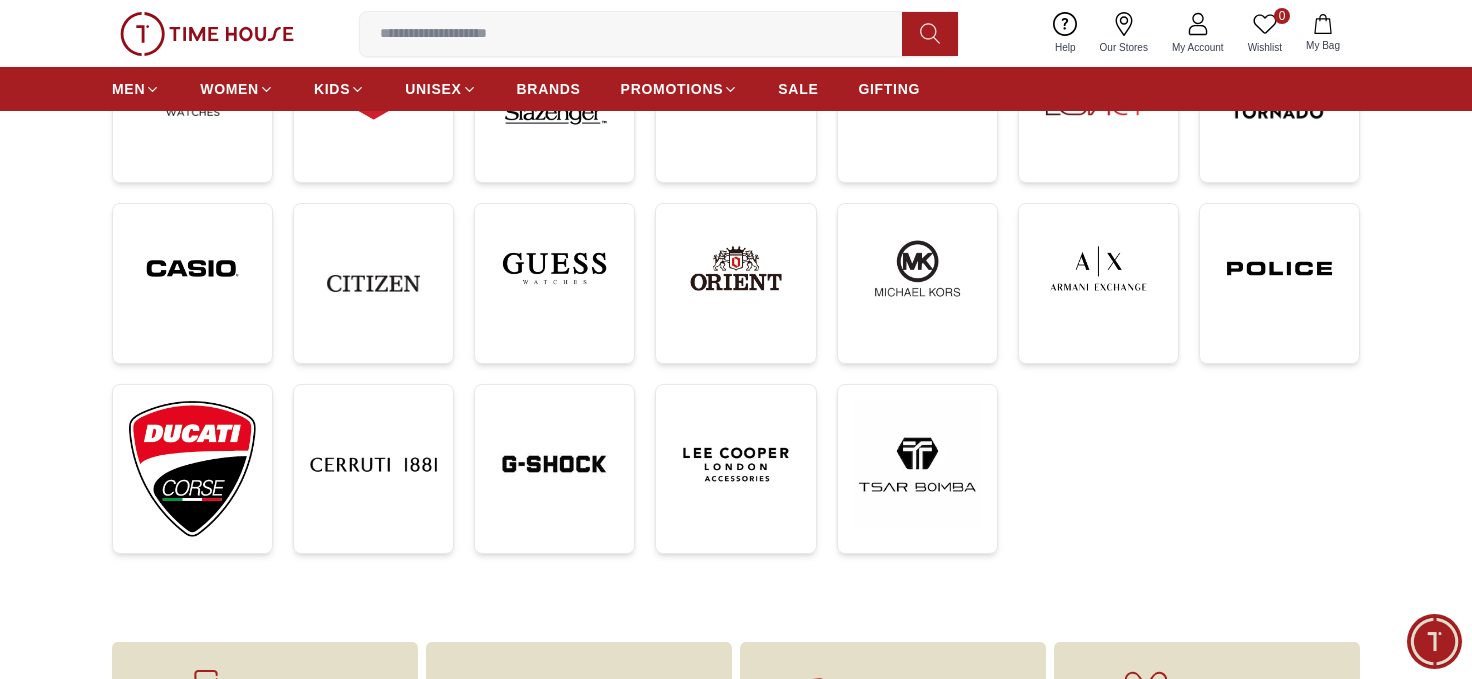 scroll, scrollTop: 111, scrollLeft: 0, axis: vertical 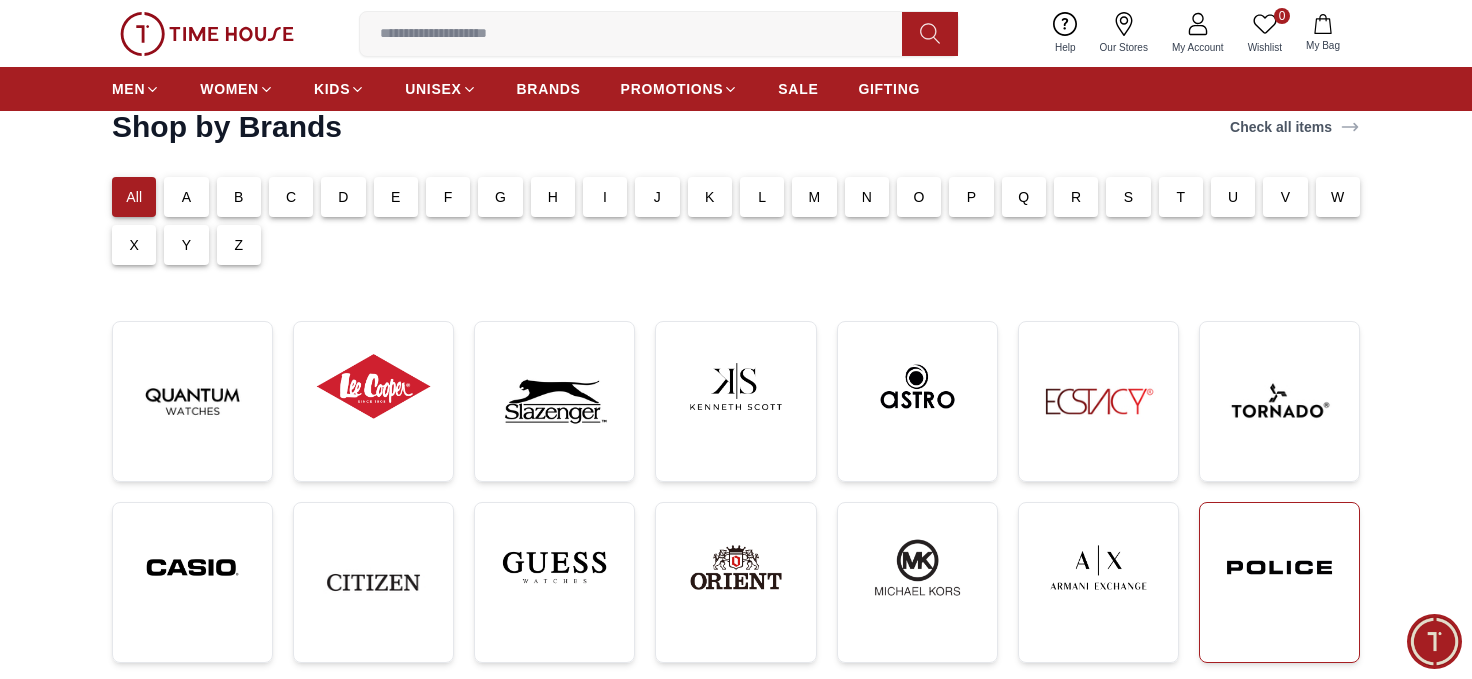 click at bounding box center [1279, 567] 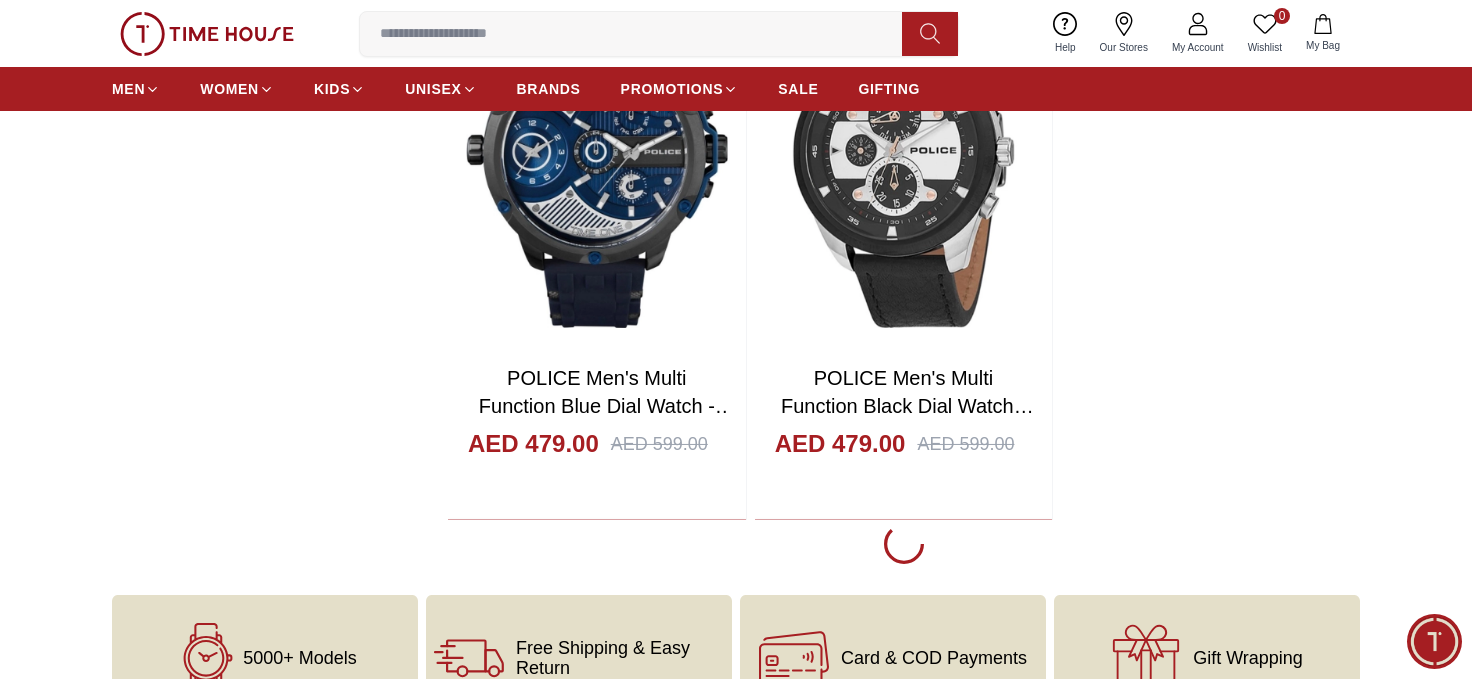 scroll, scrollTop: 4355, scrollLeft: 0, axis: vertical 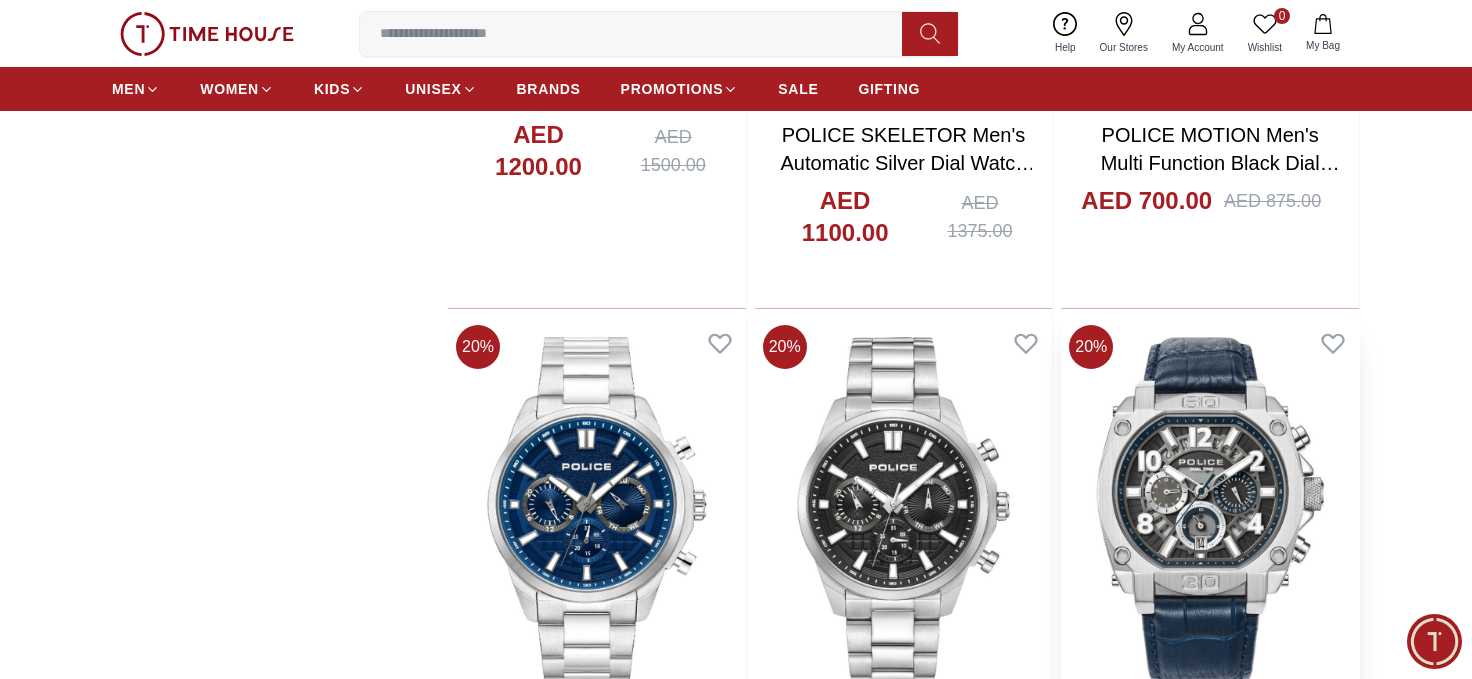 click at bounding box center (1210, 513) 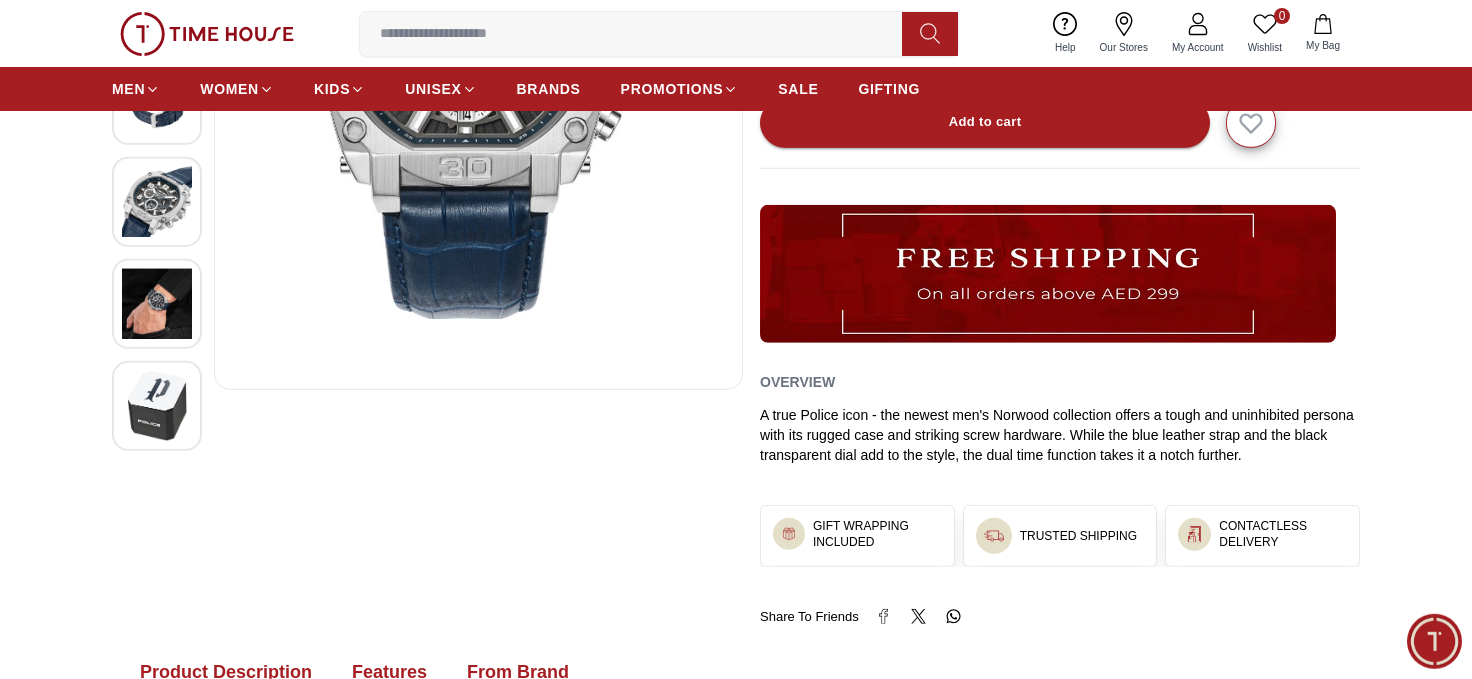 scroll, scrollTop: 641, scrollLeft: 0, axis: vertical 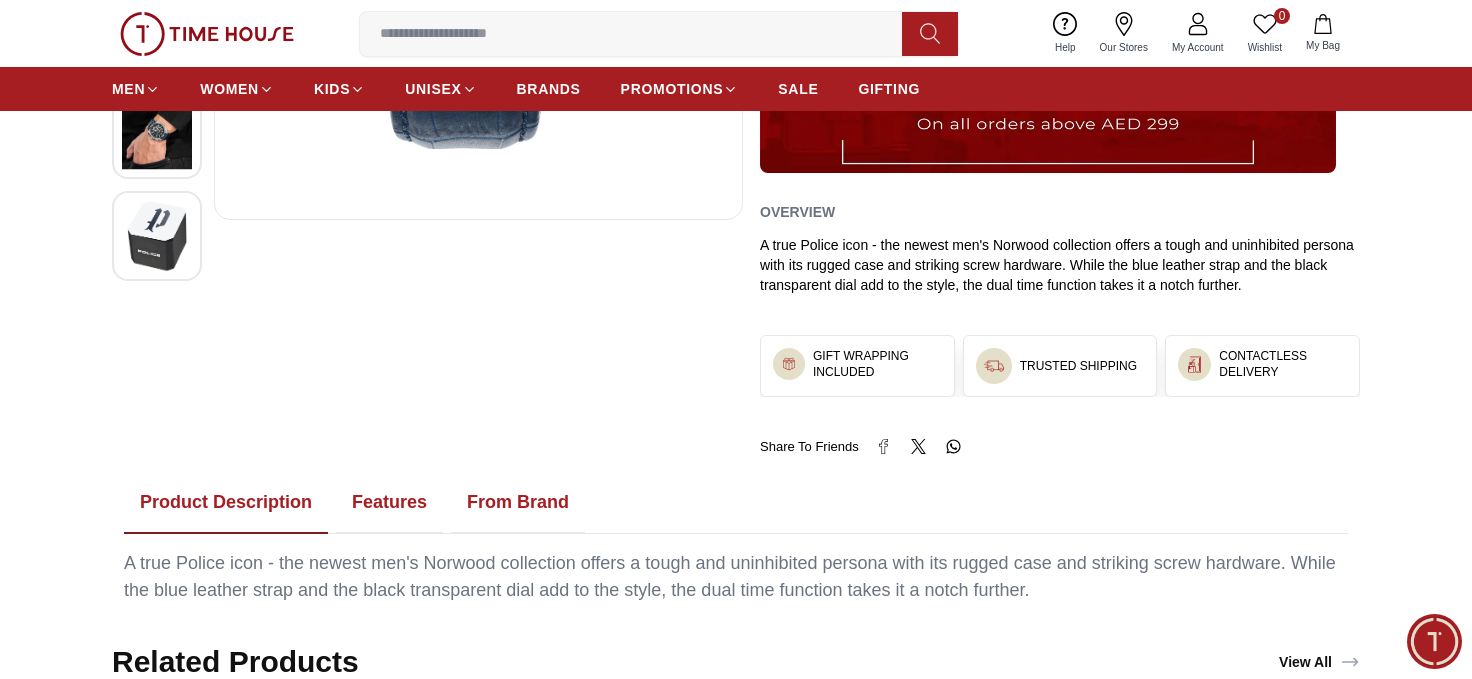 click at bounding box center [157, 235] 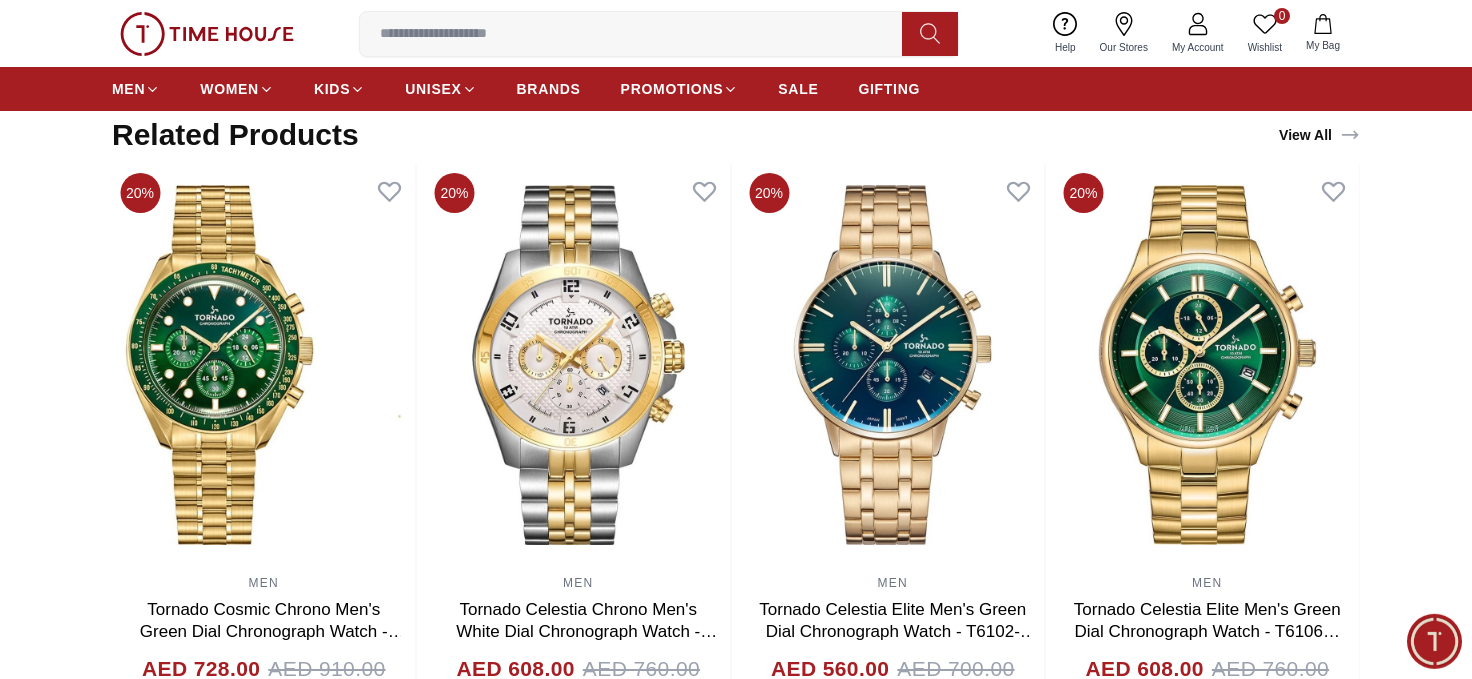 scroll, scrollTop: 1172, scrollLeft: 0, axis: vertical 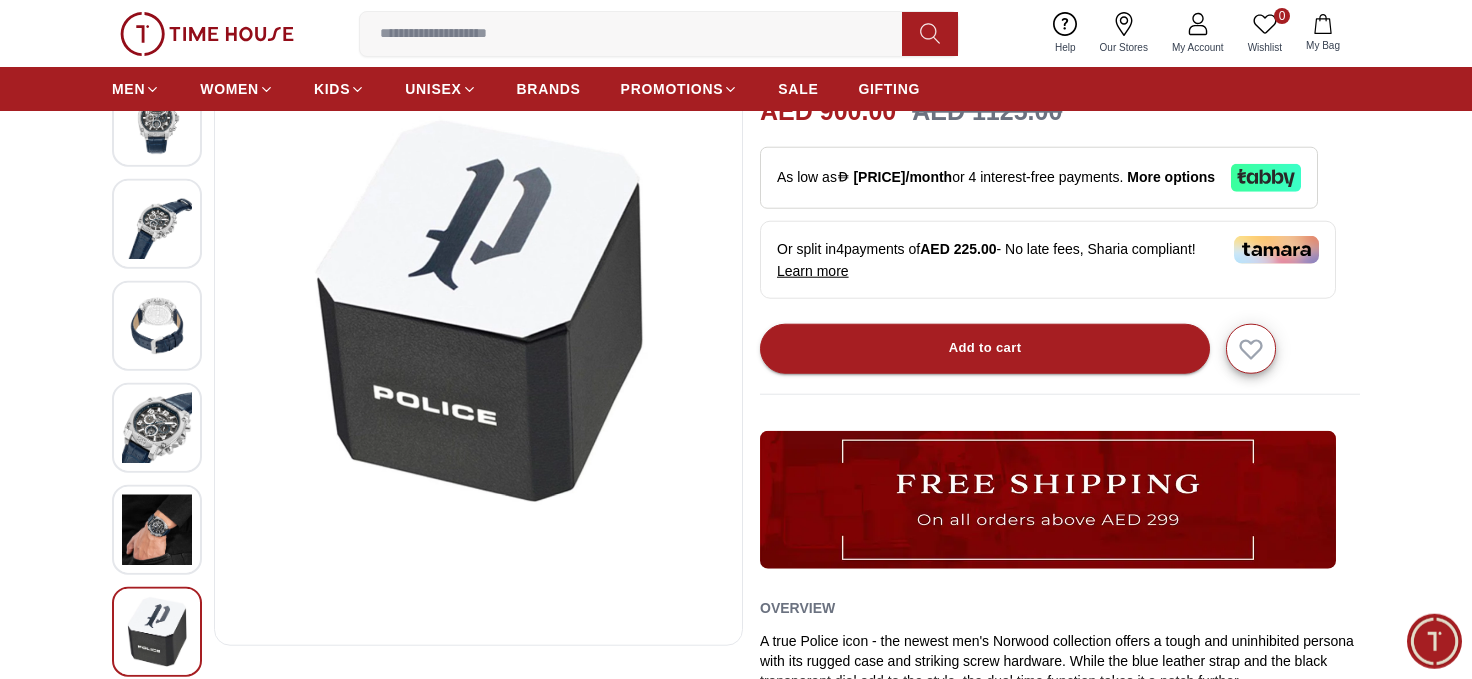 click at bounding box center [157, 529] 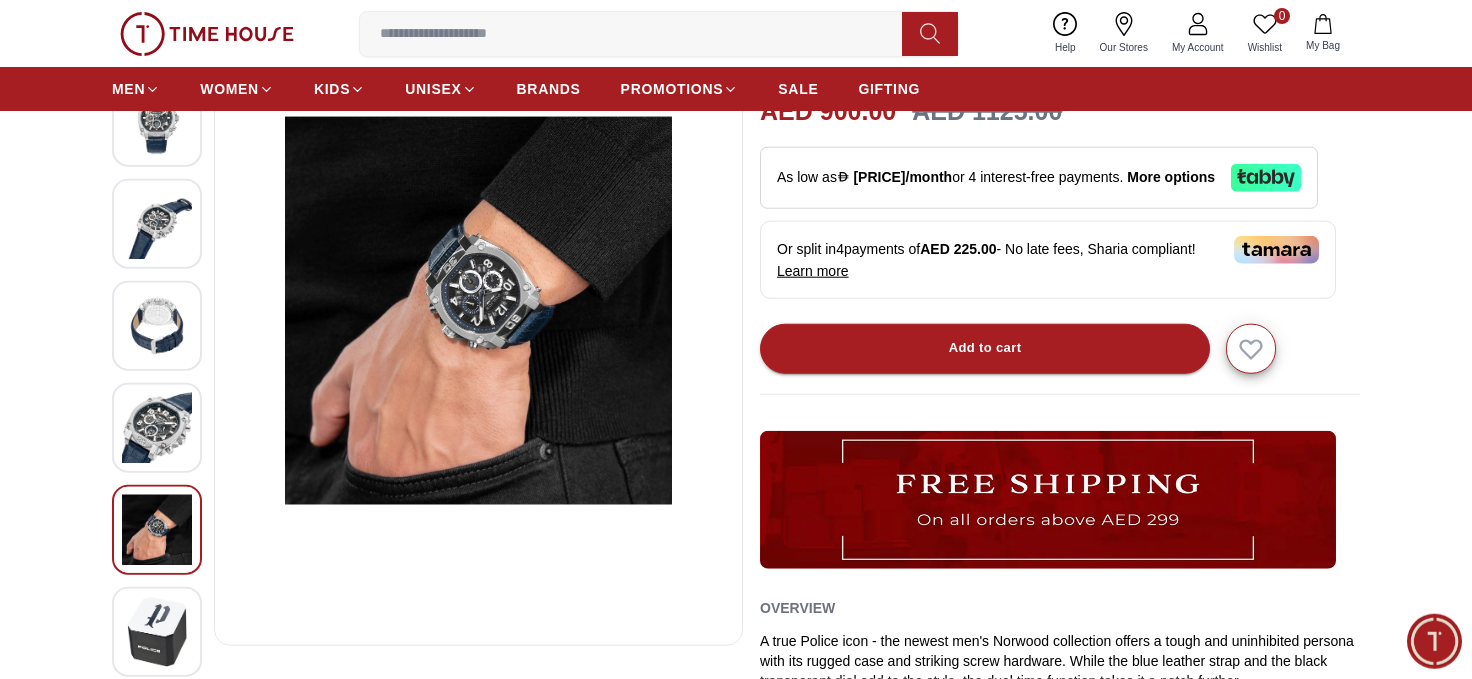 click at bounding box center [157, 325] 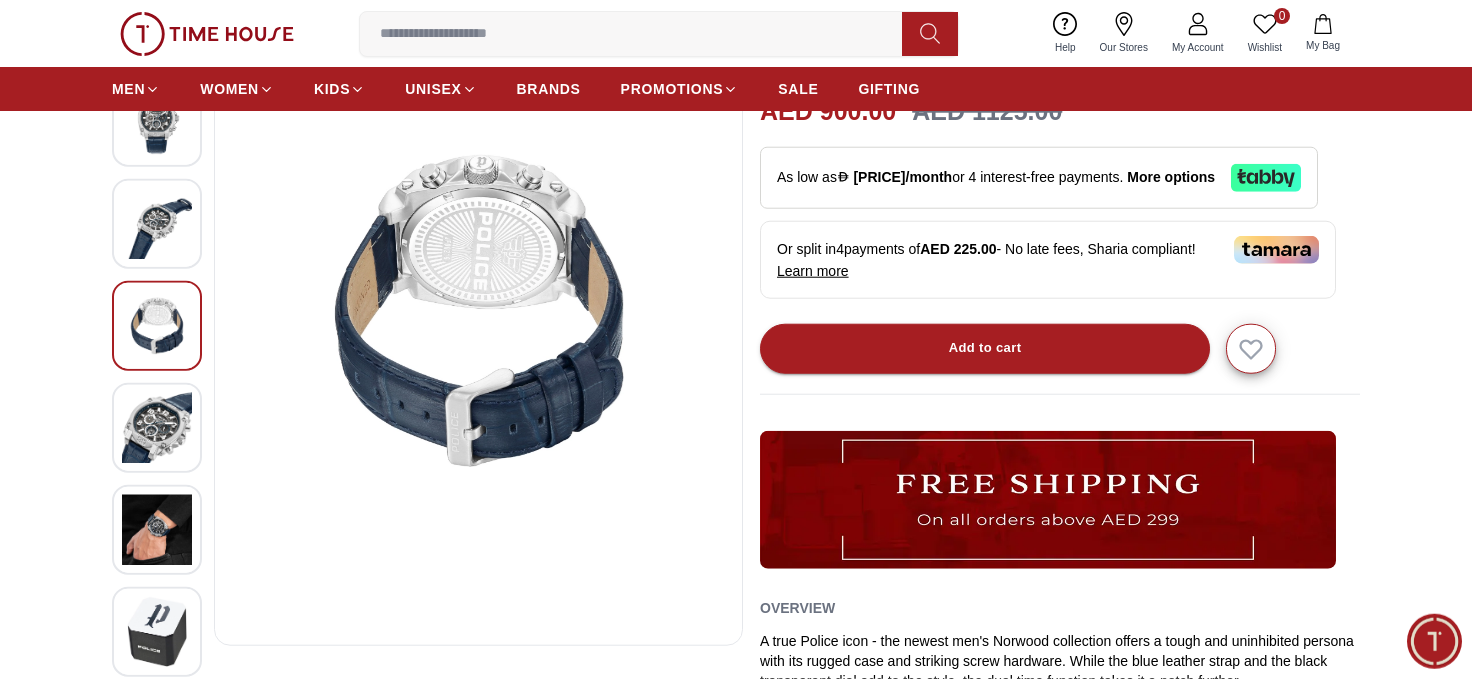 click at bounding box center (157, 427) 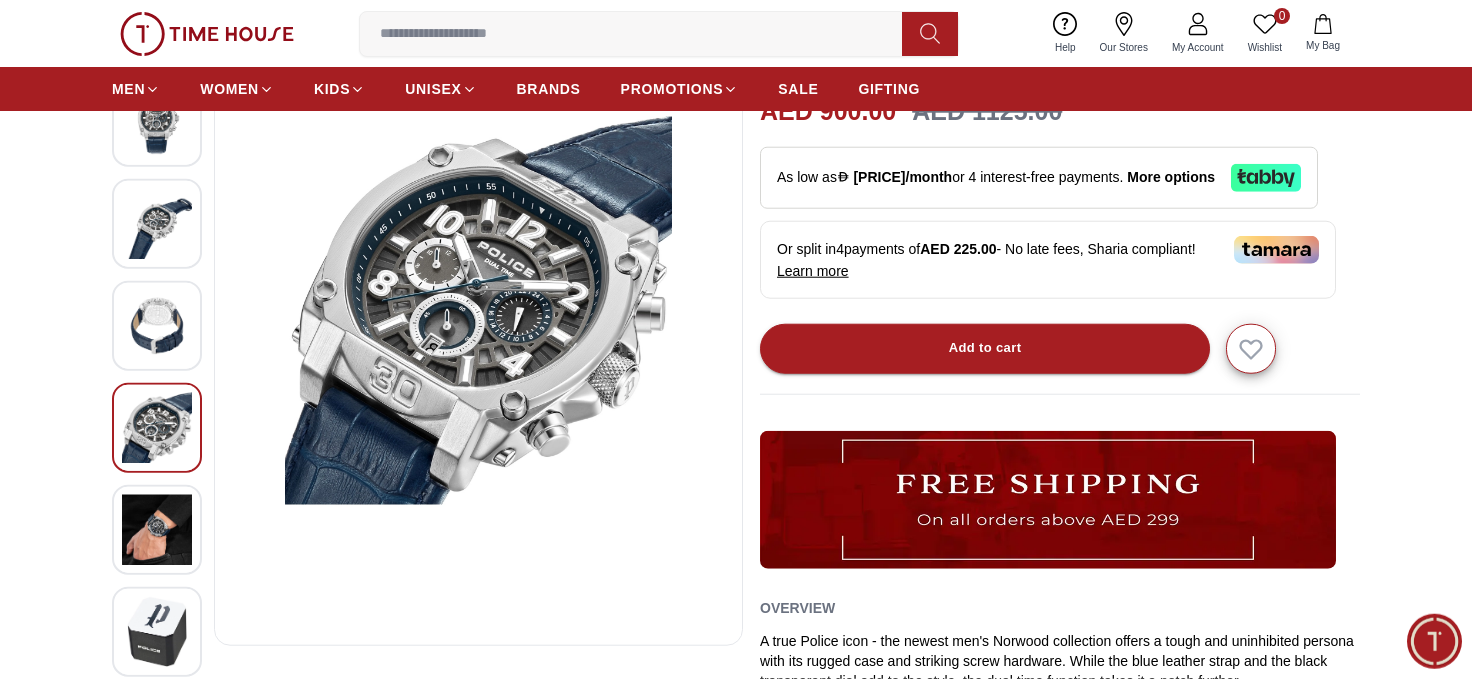click at bounding box center [157, 325] 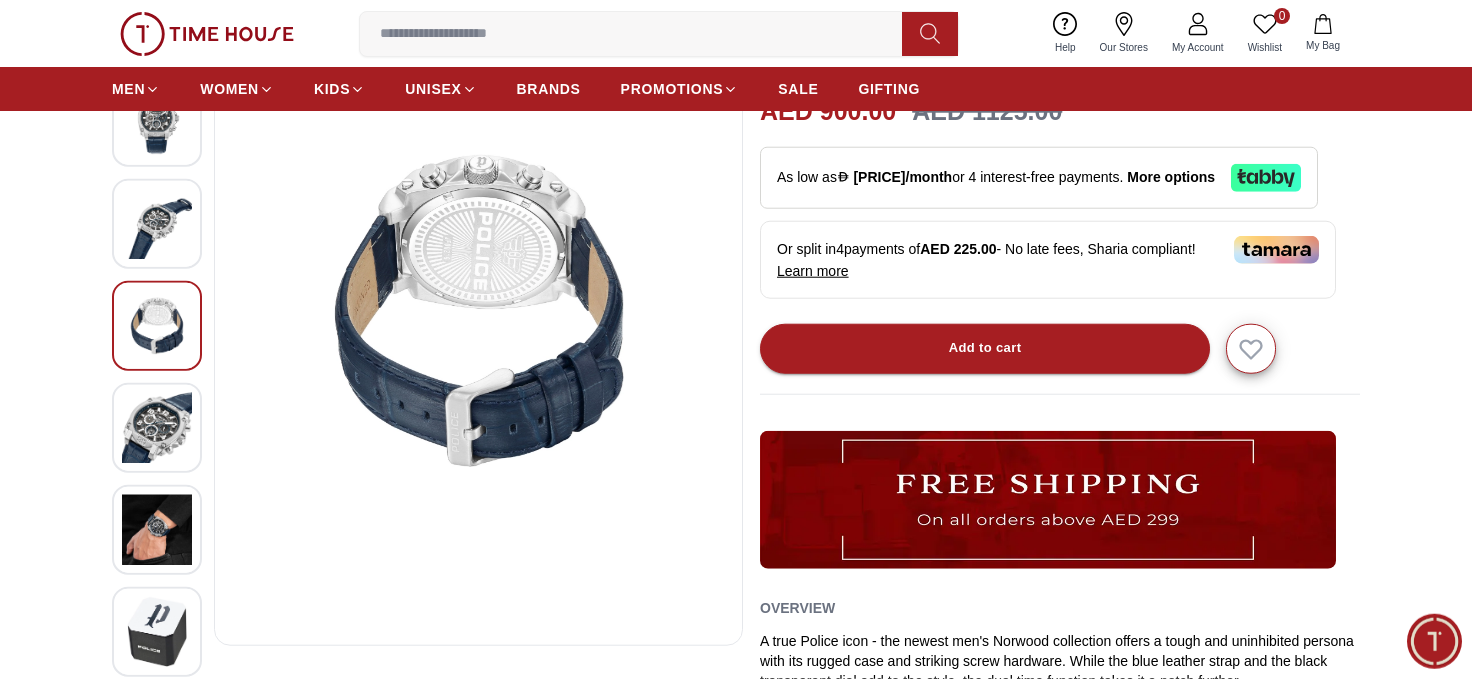 click at bounding box center [157, 223] 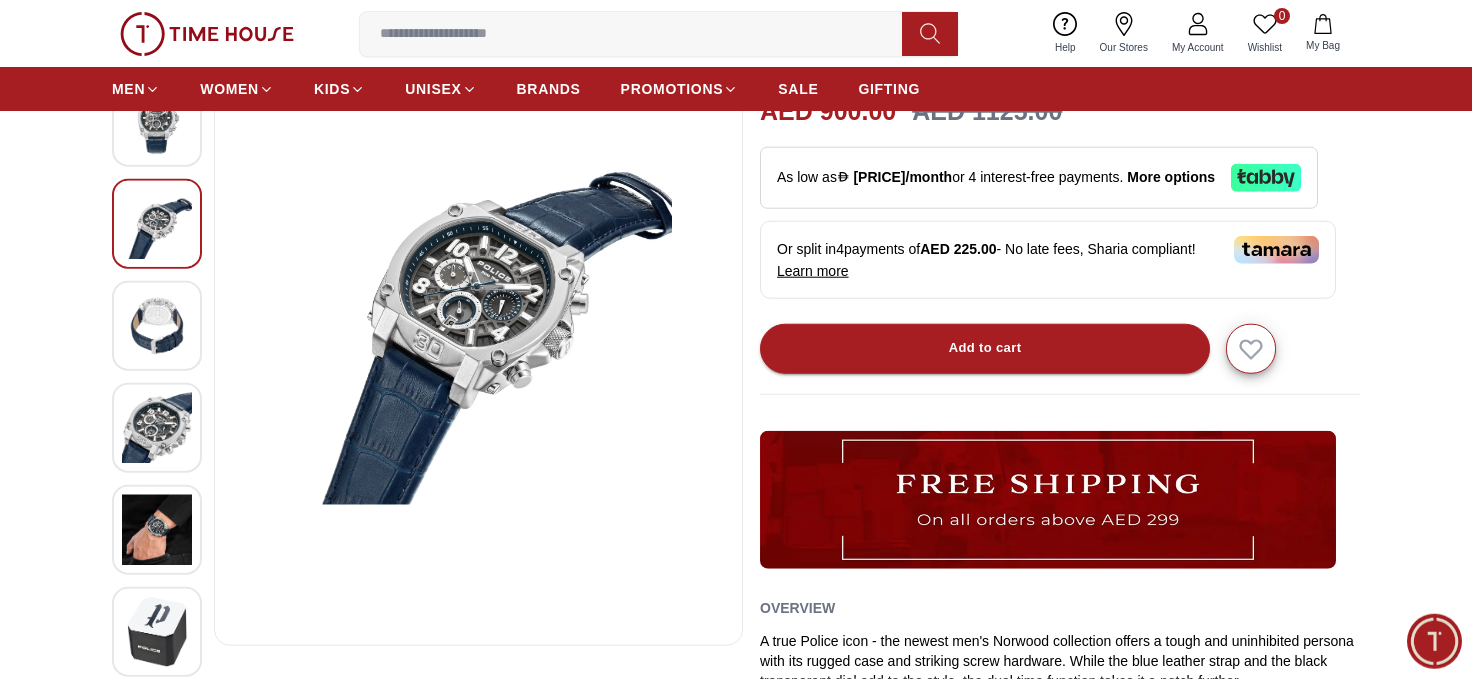 click at bounding box center (157, 223) 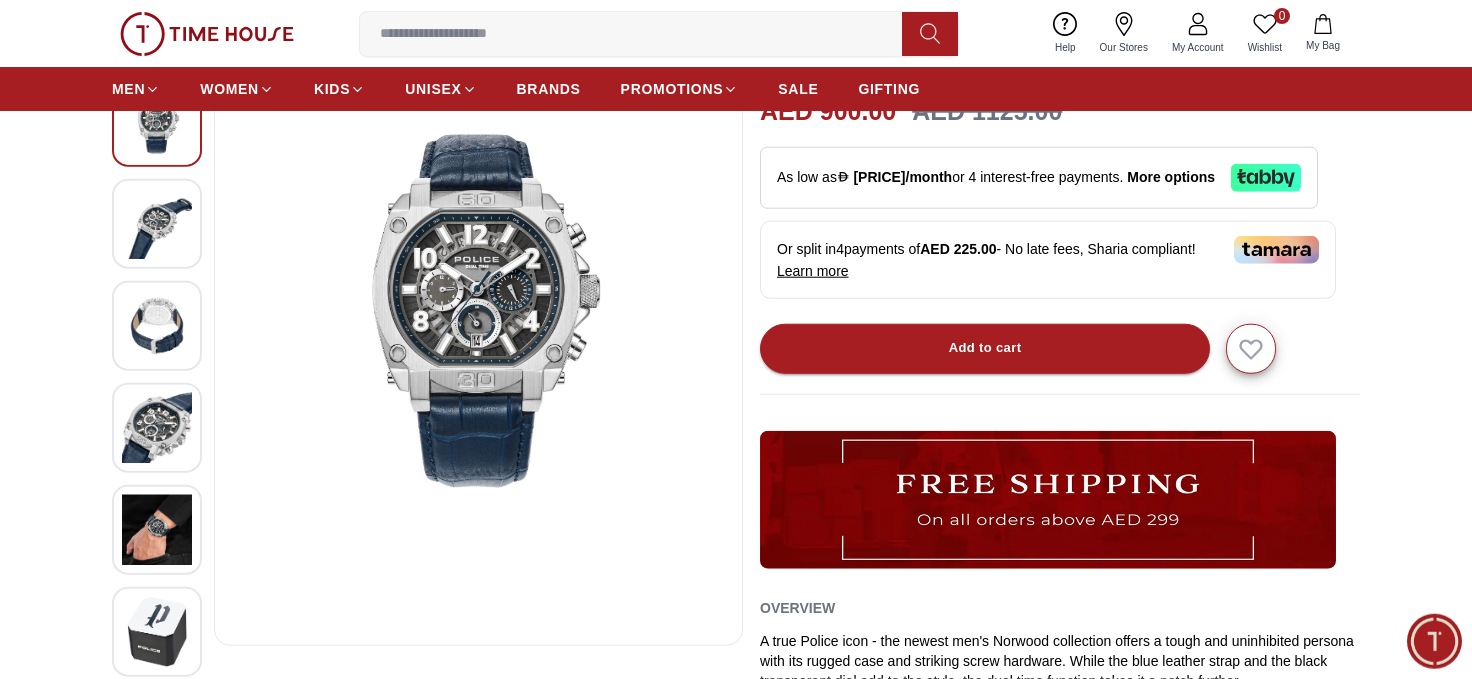 scroll, scrollTop: 0, scrollLeft: 0, axis: both 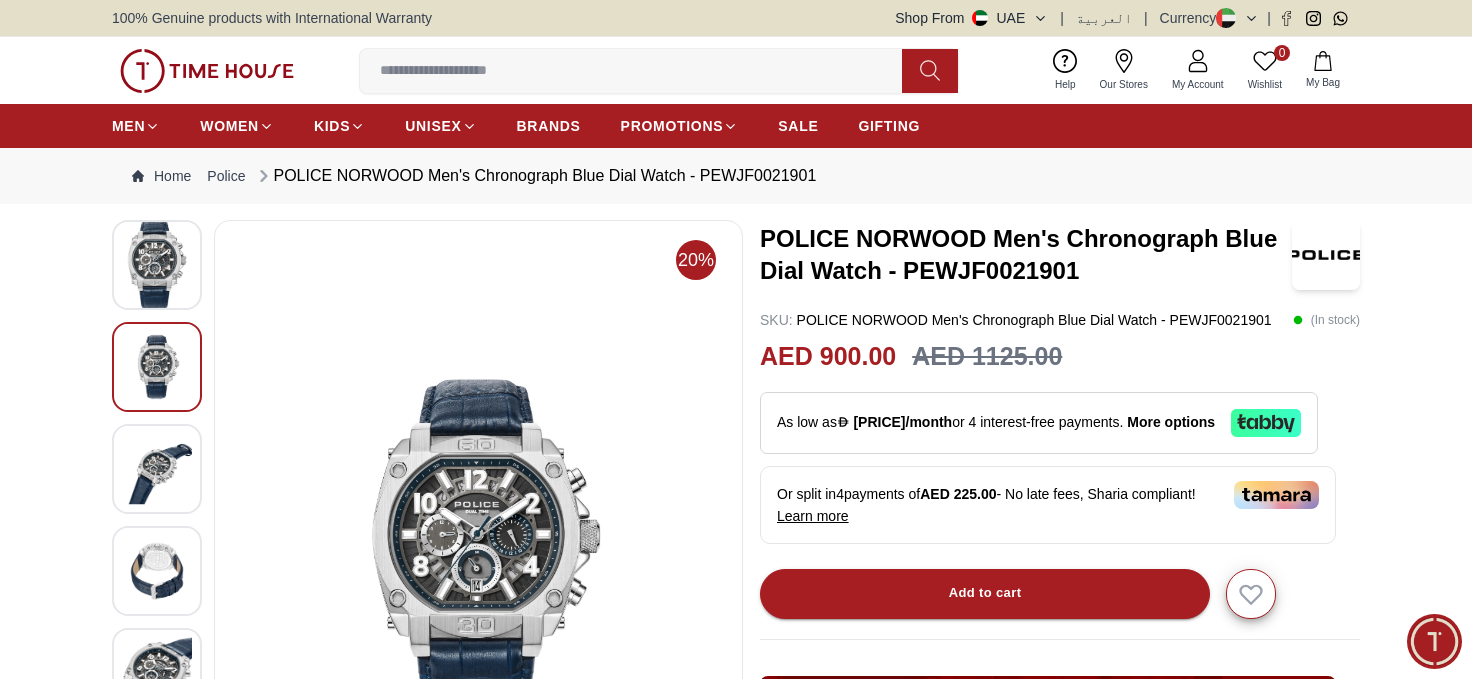 click at bounding box center [157, 366] 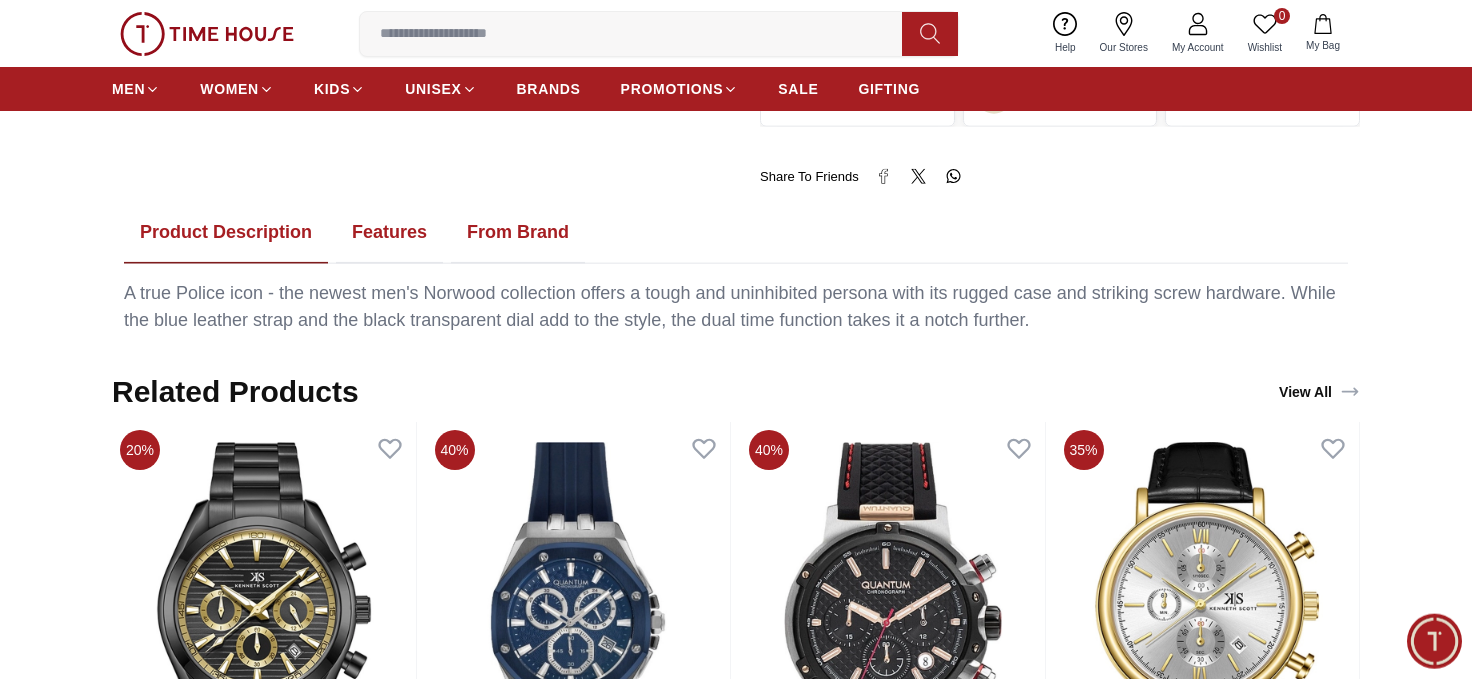 scroll, scrollTop: 1283, scrollLeft: 0, axis: vertical 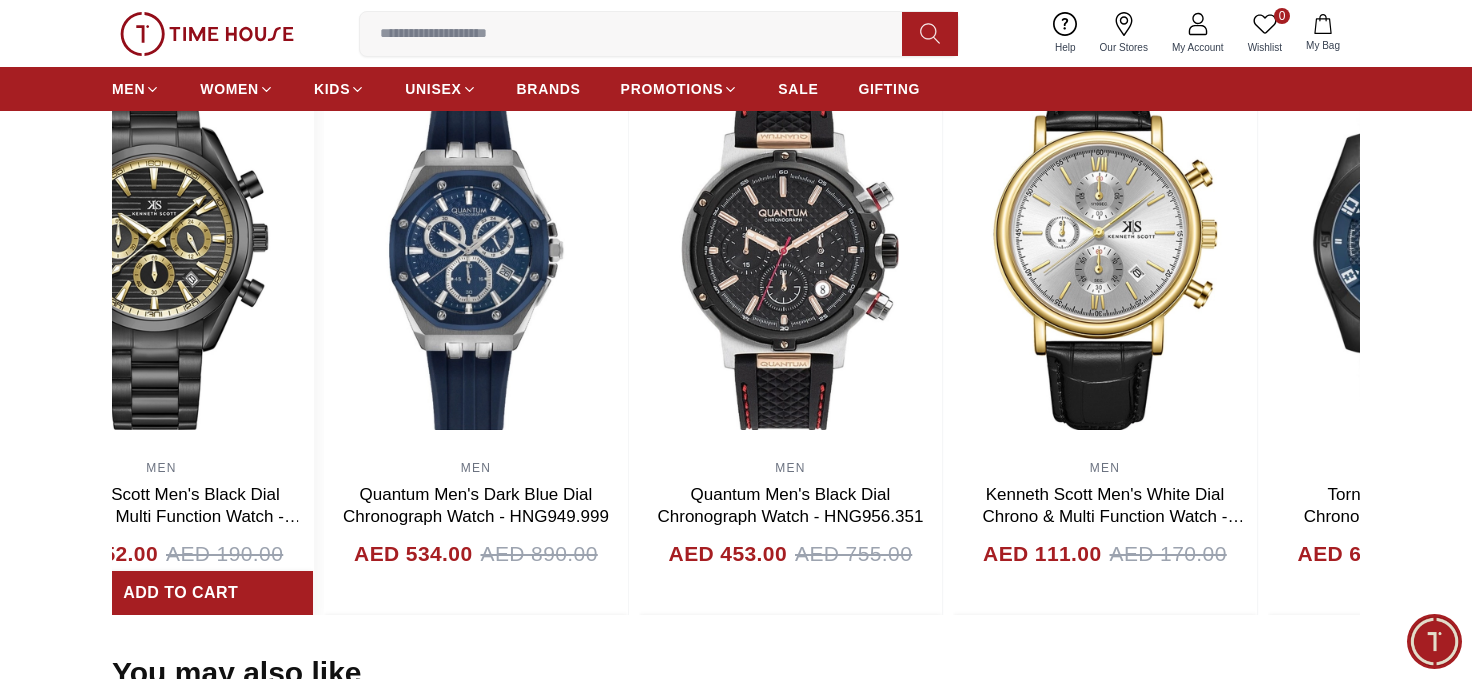click at bounding box center [162, 250] 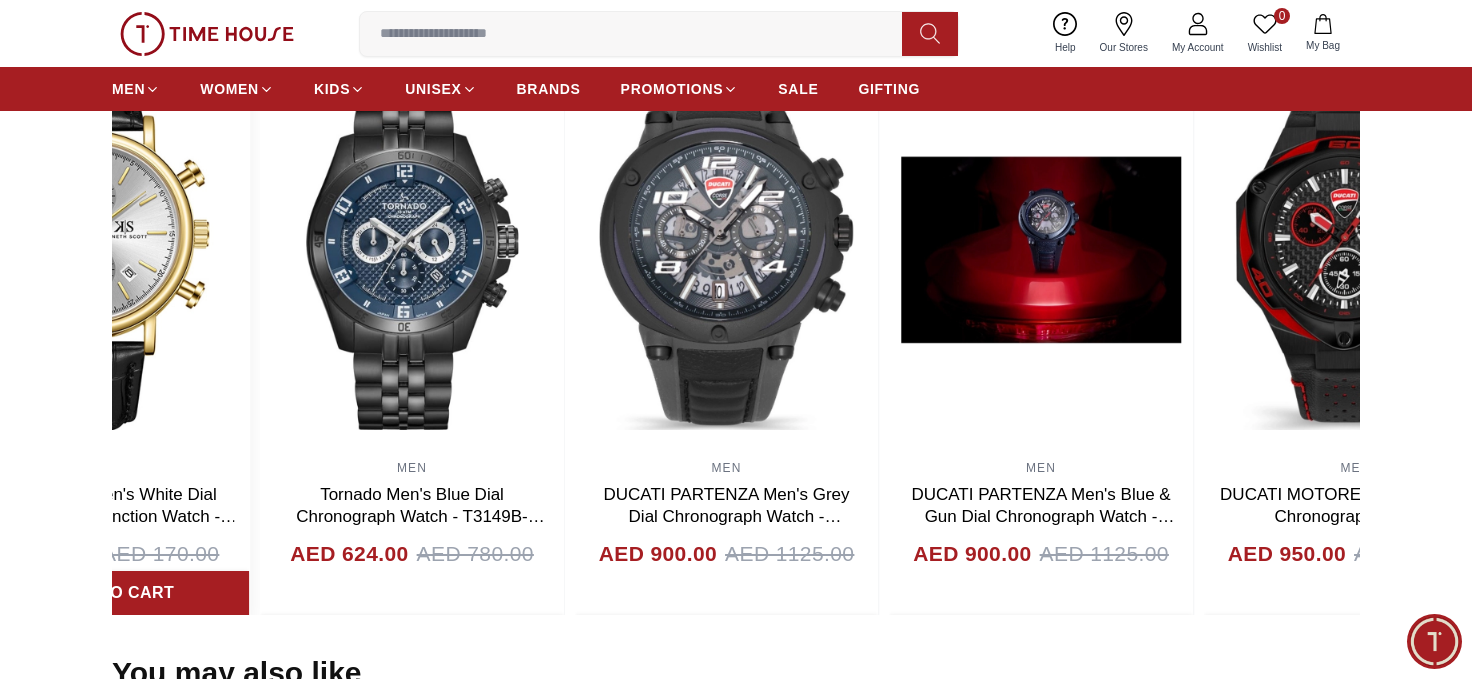 click on "Related Products View All 20% MEN DUCATI MOTORE Men's Black Dial Chronograph Watch - DTWGO0000306 AED 950.00 AED 1188.00 Add to cart 20% MEN DUCATI MOTORE Men's Black & Grey Dial Chronograph Watch - DTWGO0000307 AED 950.00 AED 1188.00 Add to cart 20% MEN DUCATI MOTORE Men's Black Dial Chronograph Watch - DTWGC2019004 AED 900.00 AED 1125.00 Add to cart 20% MEN DUCATI MOTORE Men's Black & Grey Dial Chronograph Watch - DTWGO0000308 AED 950.00 AED 1188.00 Add to cart 20% MEN DUCATI DT003 Men's Black Dial Chronograph Watch - DTWGC2019102 AED 900.00 AED 1125.00 Add to cart 20% MEN CERRUTI Men's Chronograph Dark Blue Dial Watch - CIWGC2224401 AED 1300.00 AED 1625.00 Add to cart 20% MEN CERRUTI Men's Chronograph Black Dial Watch - CIWGI0028301 AED 1500.00 AED 1875.00 Add to cart 20% MEN Armani Exchange Men Chronograph Black Dial Watch - AX2429 AED 960.00 AED 1200.00 Add to cart 40% MEN QUANTUM Men's Chronograph Red Dial Watch - HNG956.888 AED 480.00 AED 800.00 Add to cart 40% MEN AED 531.00 AED 885.00 Add to cart 70%" at bounding box center [736, 308] 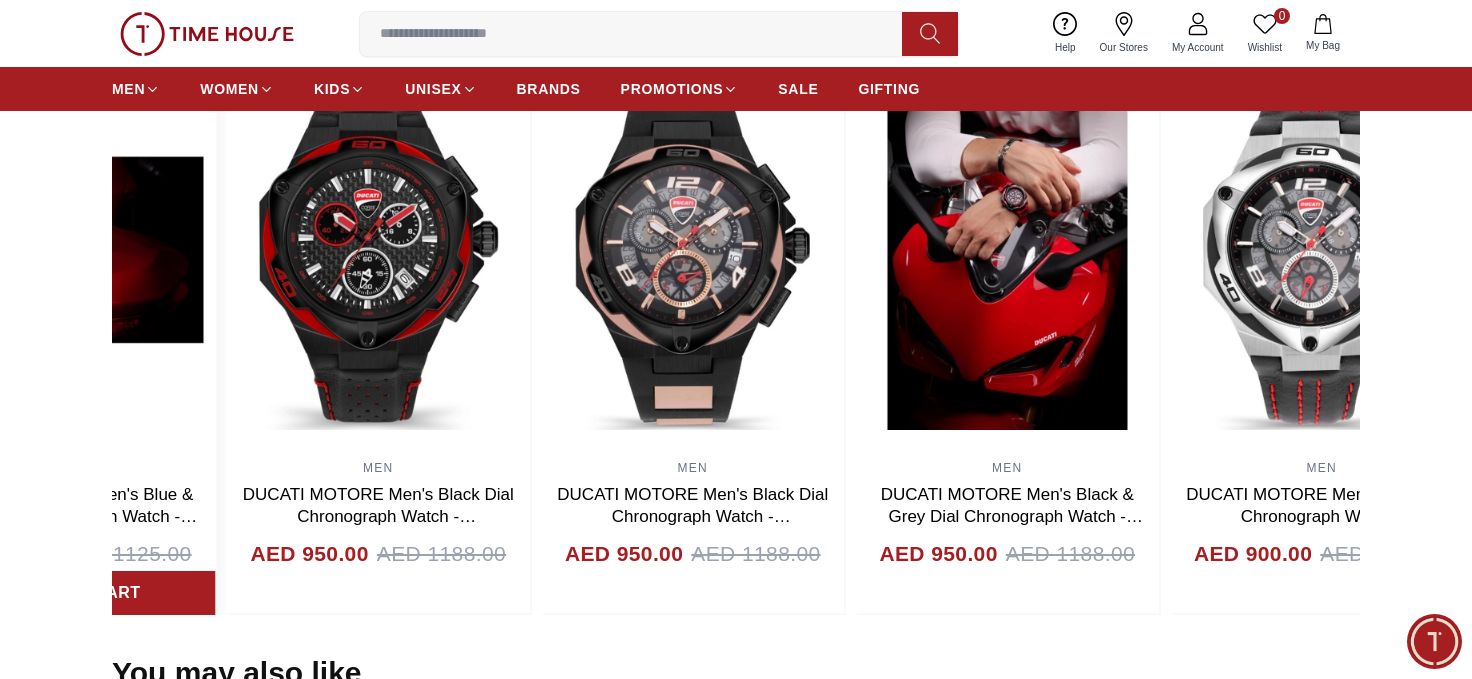 click on "Related Products View All 20% MEN DUCATI MOTORE Men's Black & Grey Dial Chronograph Watch - DTWGO0000308 AED 950.00 AED 1188.00 Add to cart 20% MEN DUCATI DT003 Men's Black Dial Chronograph Watch - DTWGC2019102 AED 900.00 AED 1125.00 Add to cart 20% MEN CERRUTI Men's Chronograph Dark Blue Dial Watch - CIWGC2224401 AED 1300.00 AED 1625.00 Add to cart 20% MEN CERRUTI Men's Chronograph Black Dial Watch - CIWGI0028301 AED 1500.00 AED 1875.00 Add to cart 20% MEN Armani Exchange Men Chronograph Black Dial Watch - AX2429 AED 960.00 AED 1200.00 Add to cart 40% MEN QUANTUM Men's Chronograph Red Dial Watch - HNG956.888 AED 480.00 AED 800.00 Add to cart 40% MEN Quantum Men's Chronograph Dark Blue Dial Watch - HNG1010.391 AED 531.00 AED 885.00 Add to cart 70% MEN Quantum Men's Black Dial Chronograph Watch - HNG1062.350 AED 320.00 AED 1065.00 Add to cart 40% MEN Quantum Men's Blue Dial Chronograph Watch - HNG535.059 AED 558.00 AED 930.00 Add to cart 40% MEN Quantum Men's Grey Dial Chronograph Watch - HNG893.069 AED 468.00" at bounding box center (736, 308) 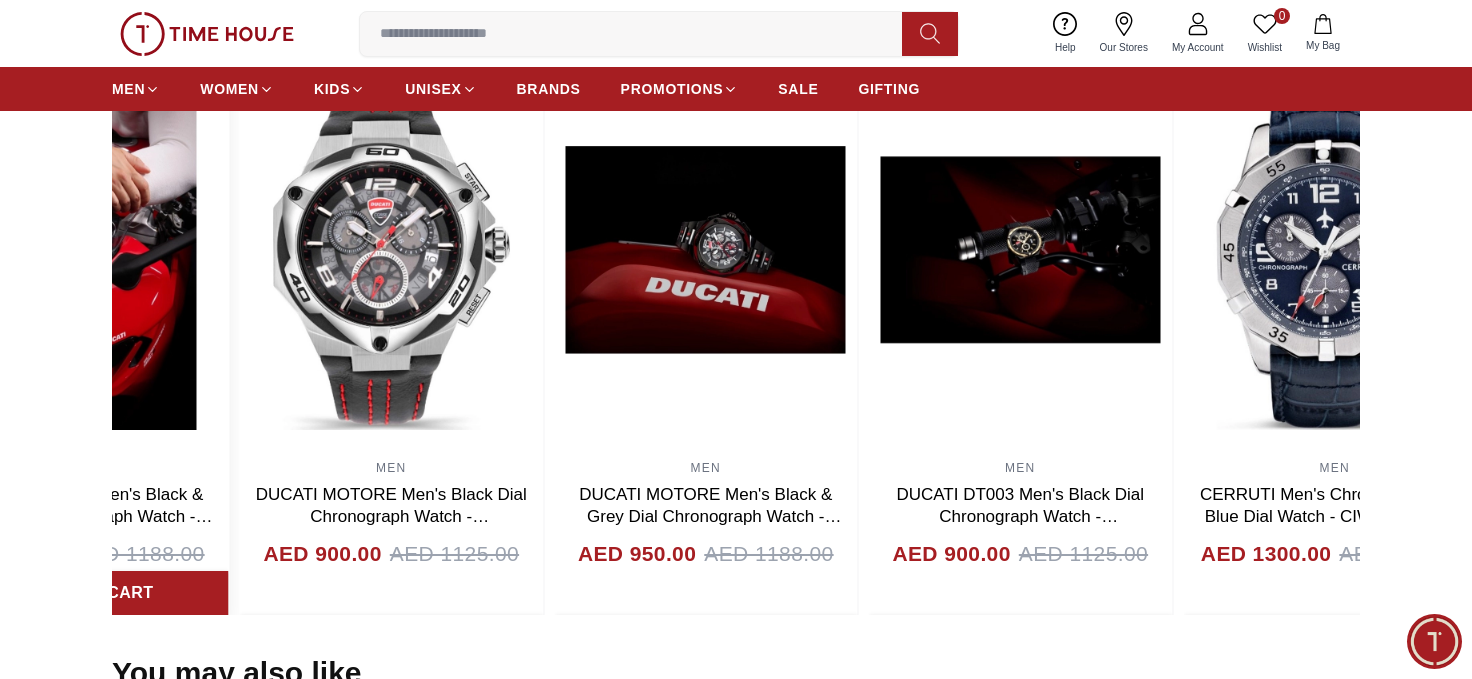 click on "20% MEN CERRUTI Men's Chronograph Black Dial Watch - CIWGI0028301 AED 1500.00 AED 1875.00 Add to cart 20% MEN Armani Exchange Men Chronograph Black Dial Watch - AX2429 AED 960.00 AED 1200.00 Add to cart 40% MEN QUANTUM Men's Chronograph Red Dial Watch - HNG956.888 AED 480.00 AED 800.00 Add to cart 40% MEN Quantum Men's Chronograph Dark Blue Dial Watch - HNG1010.391 AED 531.00 AED 885.00 Add to cart 70% MEN Quantum Men's Black Dial Chronograph Watch - HNG1062.350 AED 320.00 AED 1065.00 Add to cart 40% MEN Quantum Men's Blue Dial Chronograph Watch - HNG535.059 AED 558.00 AED 930.00 Add to cart 40% MEN Quantum Men's Grey Dial Chronograph Watch - HNG893.069 AED 468.00 AED 780.00 Add to cart 40% MEN Quantum Men's Chronograph Gun Dial Watch - HNG949.652 AED 534.00 AED 890.00 Add to cart 20% MEN Tornado Cosmic Chrono Men's Green Dial Chronograph Watch - T22103-GBGH AED 728.00 AED 910.00 Add to cart 20% MEN Tornado Celestia Chrono Men's White Dial Chronograph Watch - T3149B-TBTW AED 608.00 AED 760.00 Add to cart 20%" at bounding box center [-7313, 332] 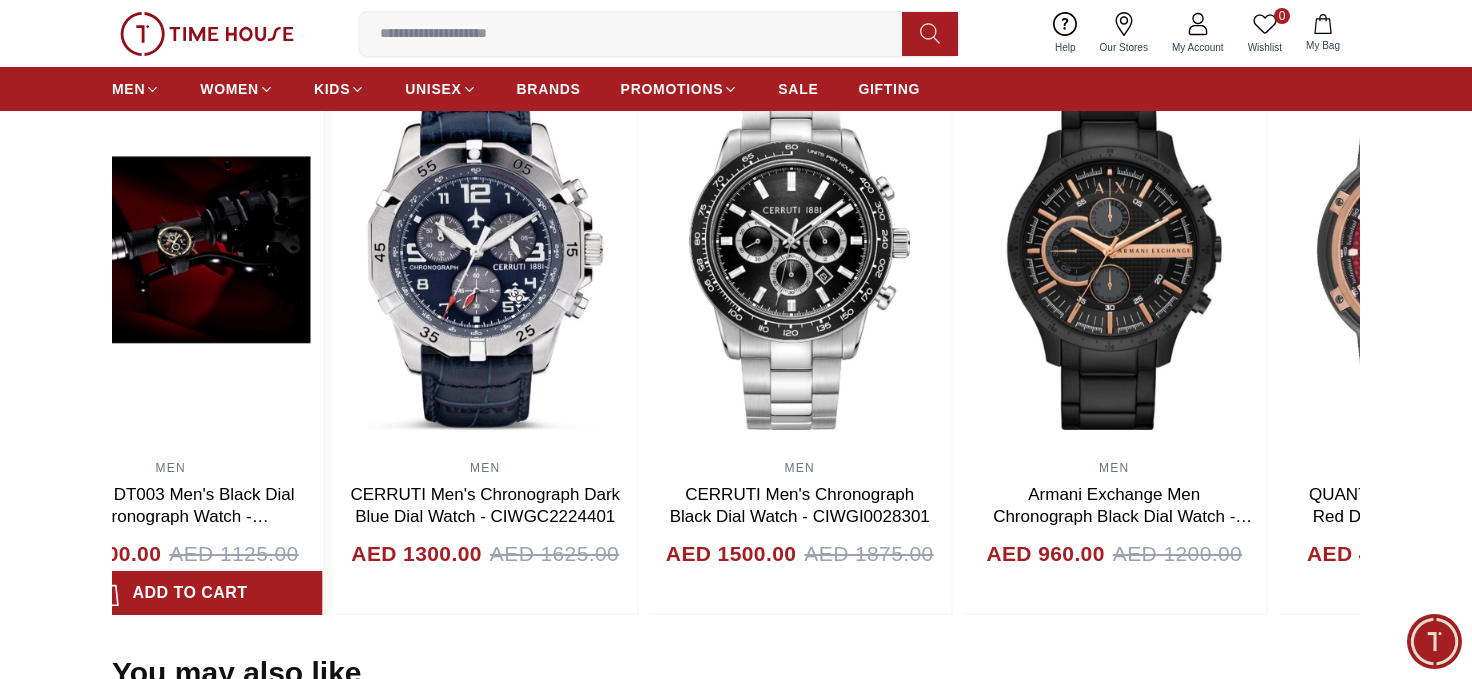 click at bounding box center [171, 250] 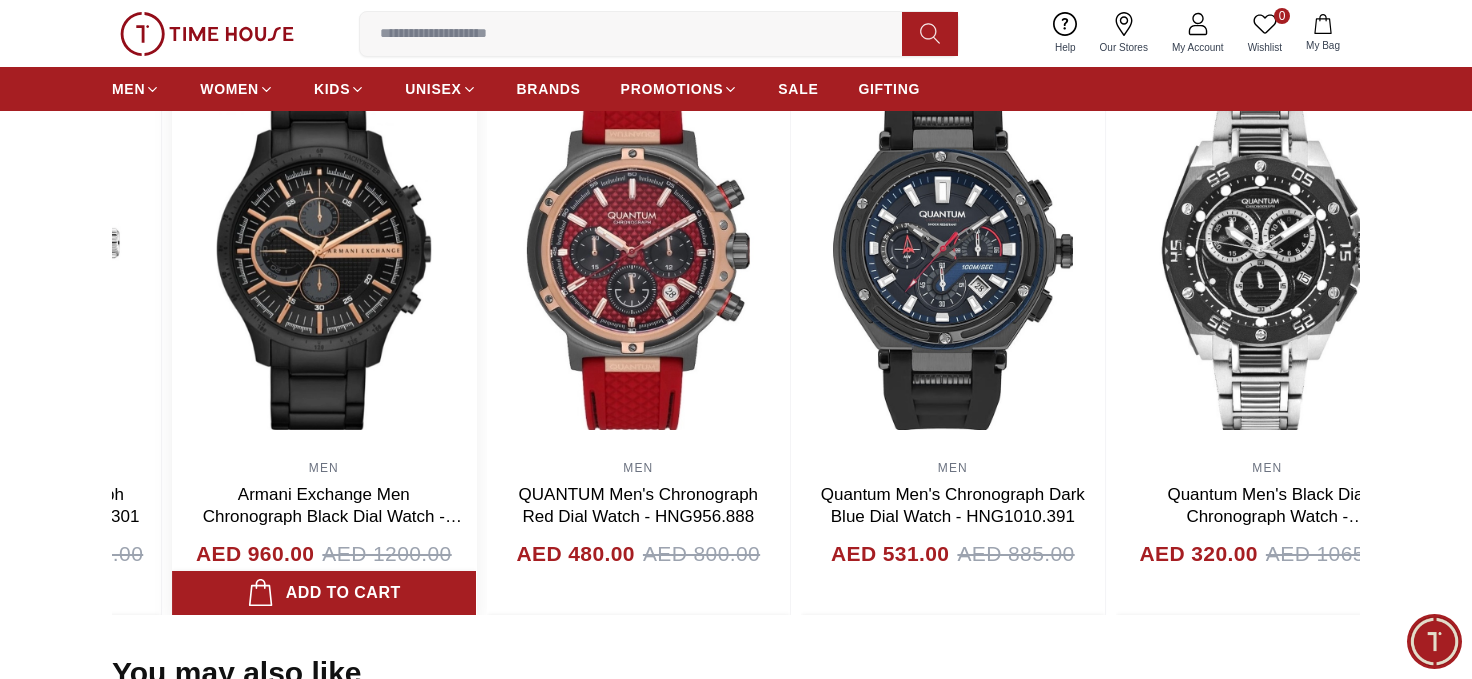 click at bounding box center [324, 250] 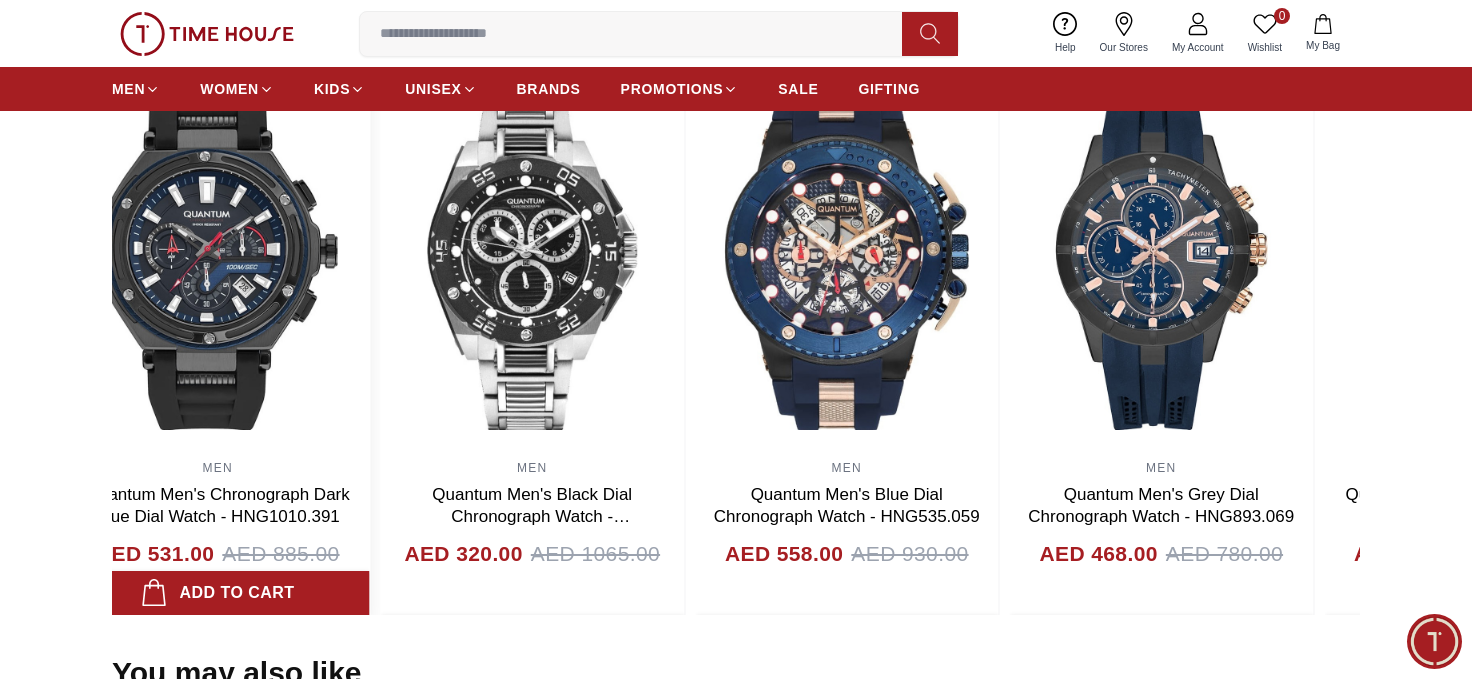click on "20% MEN Tornado Cosmic Chrono Men's Green Dial Chronograph Watch - T22103-GBGH AED 728.00 AED 910.00 Add to cart 20% MEN Tornado Celestia Chrono Men's White Dial Chronograph Watch - T3149B-TBTW AED 608.00 AED 760.00 Add to cart 20% MEN Tornado Celestia Elite Men's Green Dial Chronograph Watch - T6102-GBGH AED 560.00 AED 700.00 Add to cart 20% MEN Tornado Celestia Elite Men's Green Dial Chronograph Watch - T6106B-GBGH AED 608.00 AED 760.00 Add to cart 20% MEN Tornado Lumina Chronosphere Men's Black Dial Chronograph Watch - T9102-BLEB AED 600.00 AED 750.00 Add to cart 20% MEN POLICE GRILLE Men's Chronograph Black Dial Watch - PEWJG0018201 AED 550.00 AED 687.00 Add to cart 20% MEN POLICE GRILLE Men's Chronograph Blue Dial Watch - PEWJG0018203 AED 500.00 AED 625.00 Add to cart 35% MEN Kenneth Scott Men's Black Dial Chrono & Multi Function Watch - K23149-SSBB AED 104.00 AED 160.00 Add to cart 20% MEN Kenneth Scott Men's Black Dial Chrono & Multi Function Watch - K23150-BBBBG AED 152.00 AED 190.00 Add to cart 40%" at bounding box center [-7172, 332] 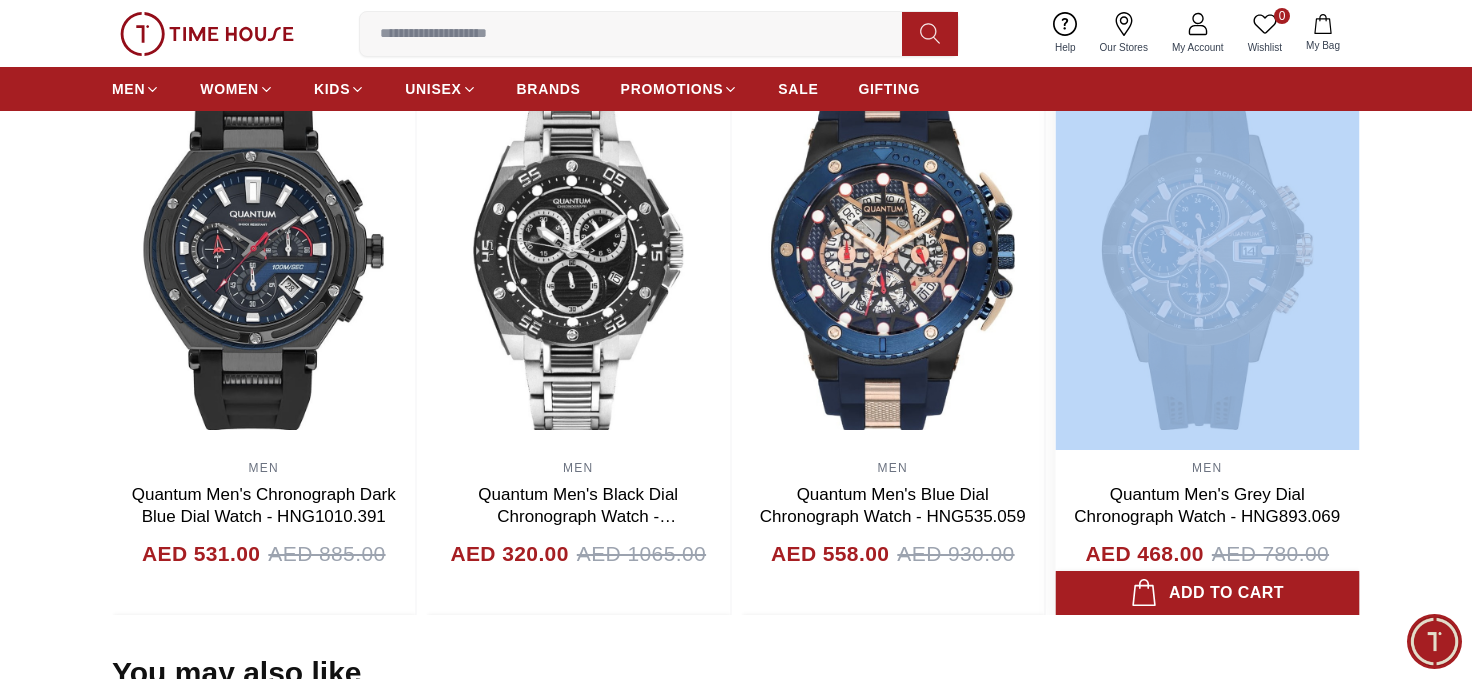 drag, startPoint x: 100, startPoint y: 340, endPoint x: 1251, endPoint y: 325, distance: 1151.0978 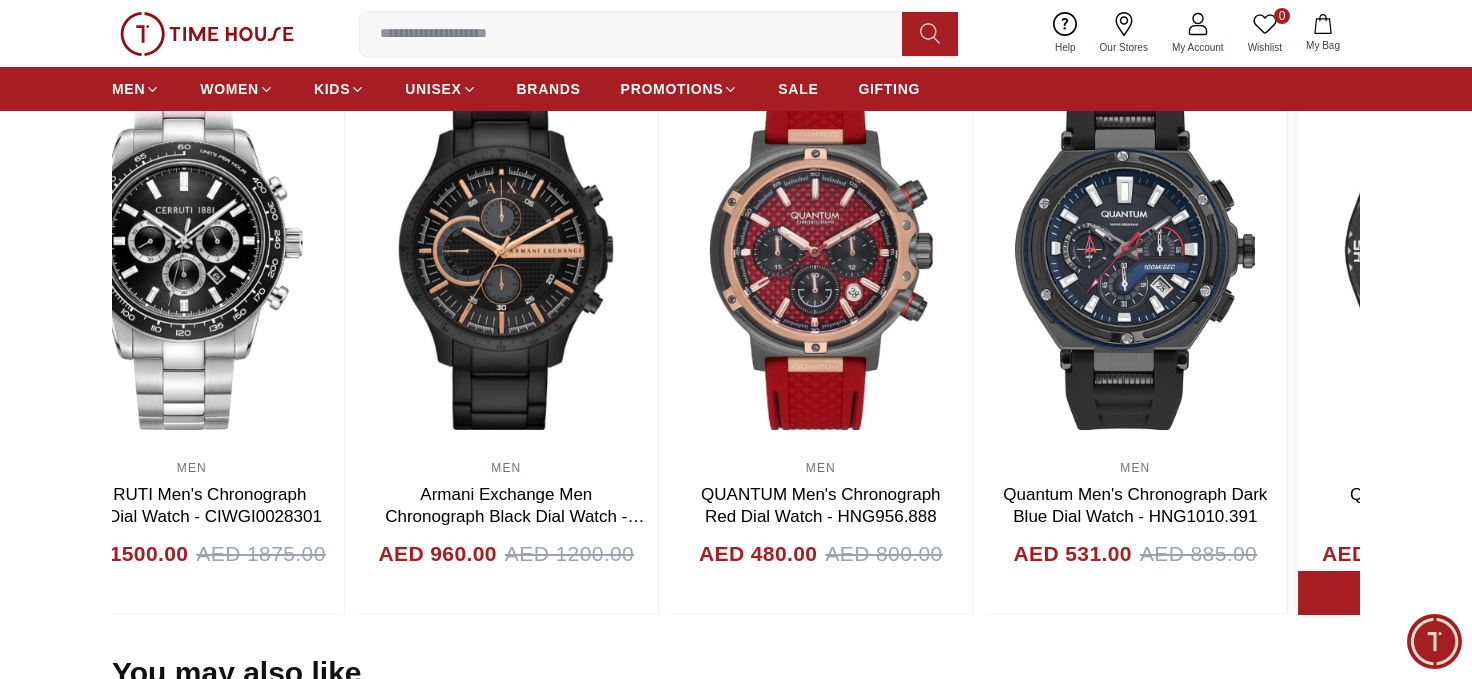 click at bounding box center [1450, 250] 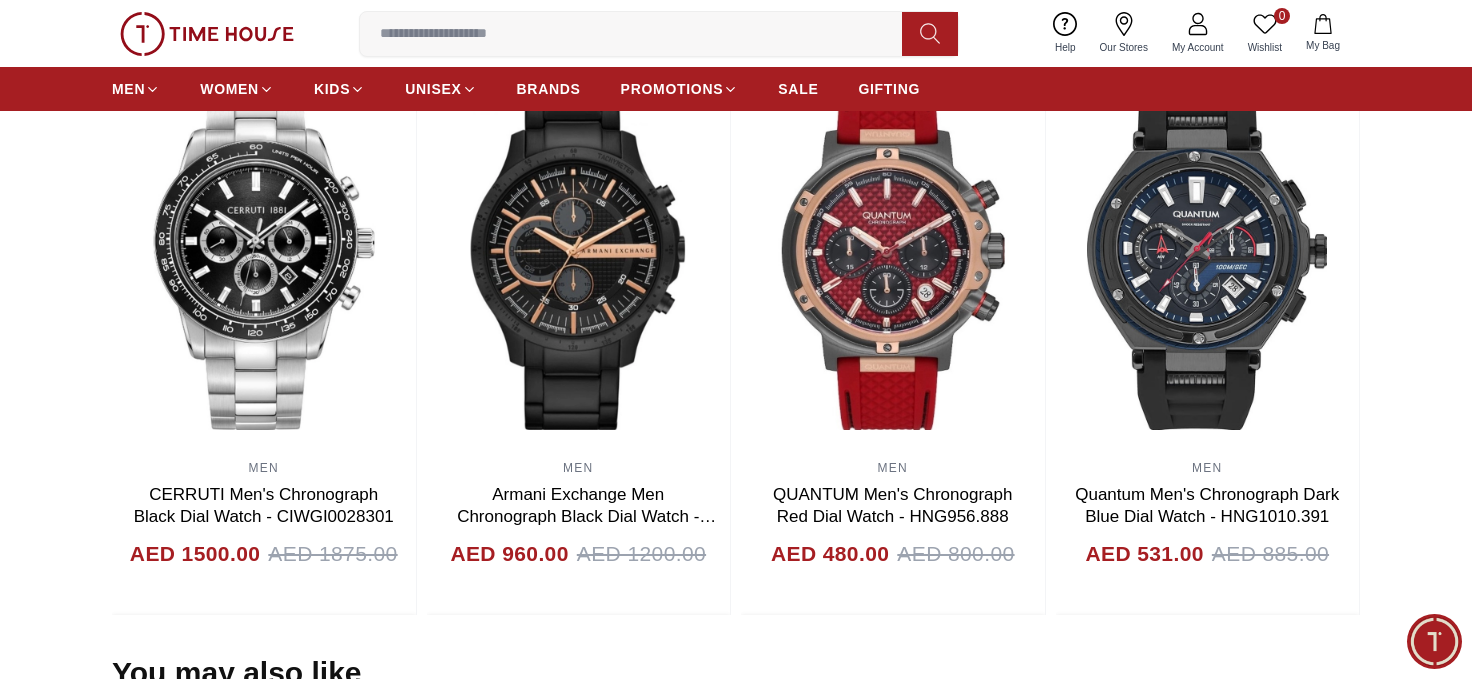 click on "Related Products View All 20% MEN Tornado Cosmic Chrono Men's Green Dial Chronograph Watch - T22103-GBGH AED 728.00 AED 910.00 Add to cart 20% MEN Tornado Celestia Chrono Men's White Dial Chronograph Watch - T3149B-TBTW AED 608.00 AED 760.00 Add to cart 20% MEN Tornado Celestia Elite Men's Green Dial Chronograph Watch - T6102-GBGH AED 560.00 AED 700.00 Add to cart 20% MEN Tornado Celestia Elite Men's Green Dial Chronograph Watch - T6106B-GBGH AED 608.00 AED 760.00 Add to cart 20% MEN Tornado Lumina Chronosphere Men's Black Dial Chronograph Watch - T9102-BLEB AED 600.00 AED 750.00 Add to cart 20% MEN POLICE GRILLE Men's Chronograph Black Dial Watch - PEWJG0018201 AED 550.00 AED 687.00 Add to cart 20% MEN POLICE GRILLE Men's Chronograph Blue Dial Watch - PEWJG0018203 AED 500.00 AED 625.00 Add to cart 35% MEN Kenneth Scott Men's Black Dial Chrono & Multi Function Watch - K23149-SSBB AED 104.00 AED 160.00 Add to cart 20% MEN Kenneth Scott Men's Black Dial Chrono & Multi Function Watch - K23150-BBBBG AED 152.00" at bounding box center (736, 308) 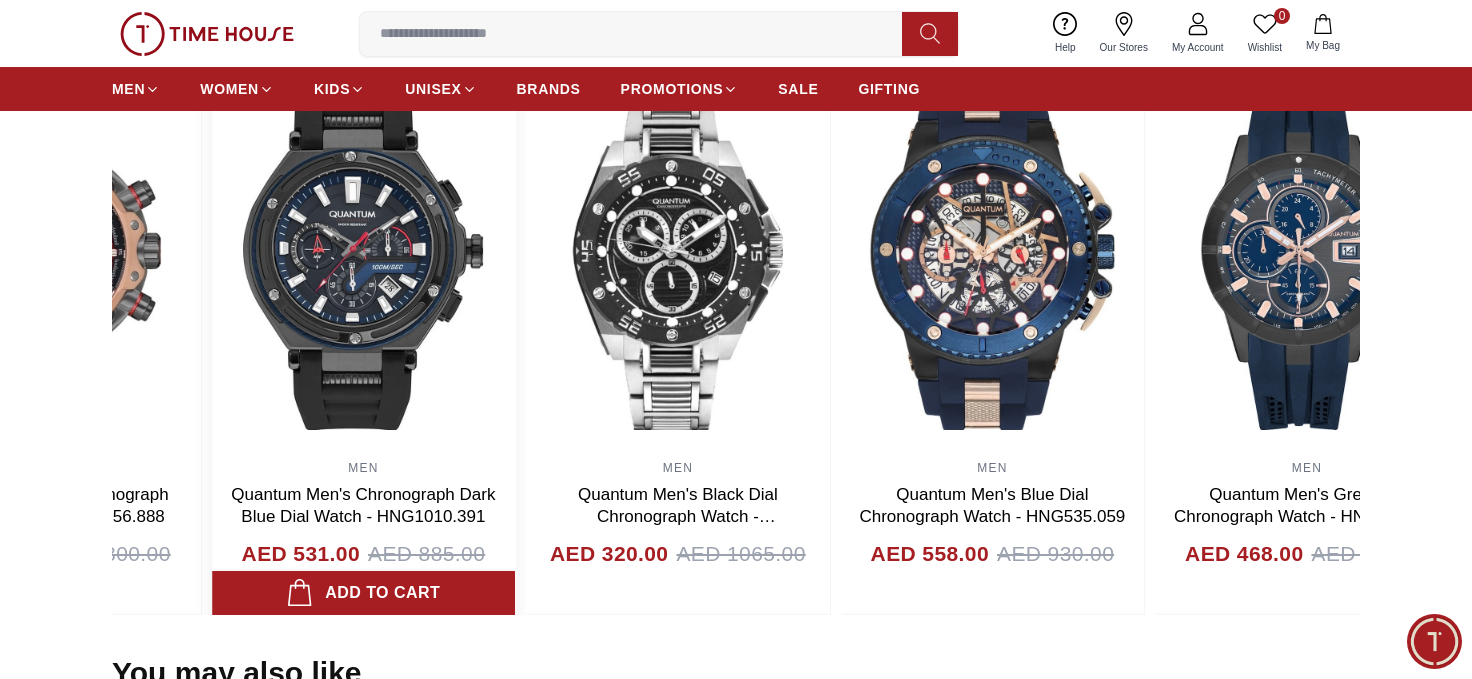 click at bounding box center [364, 250] 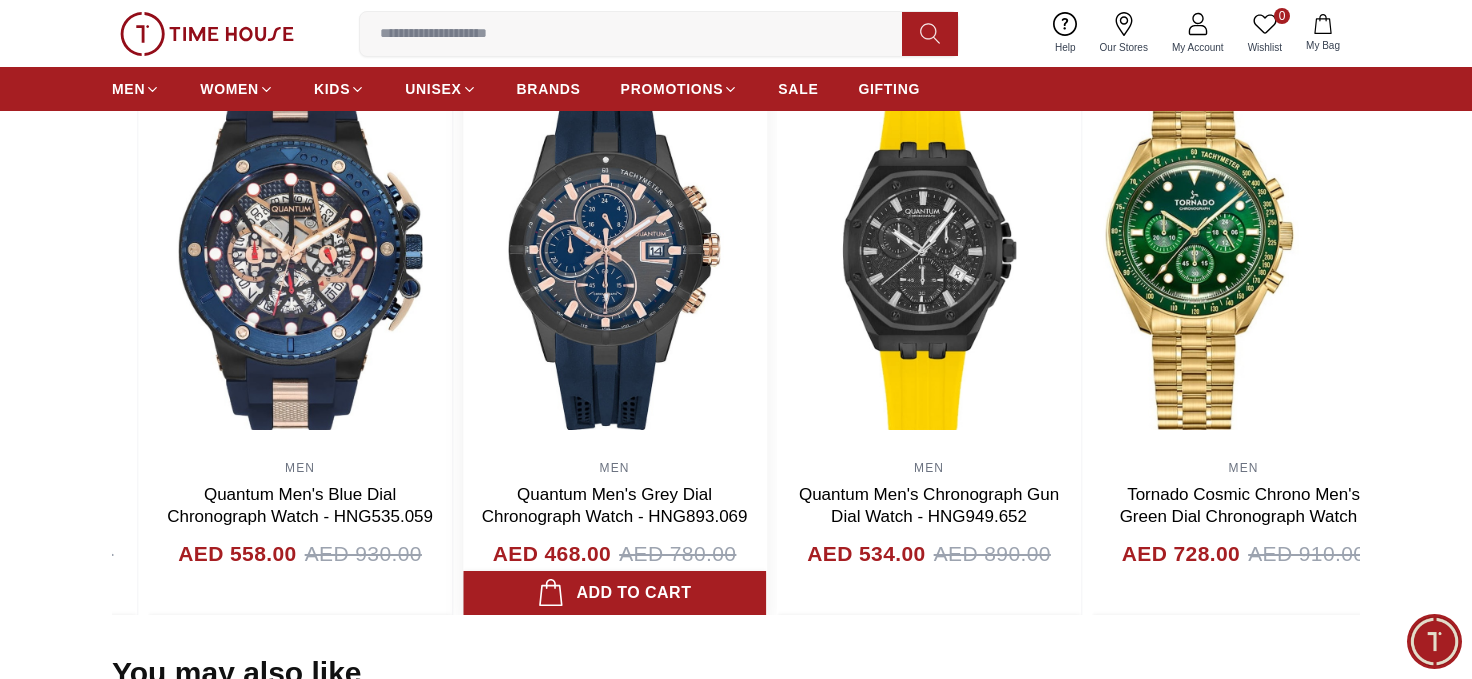 click at bounding box center [615, 250] 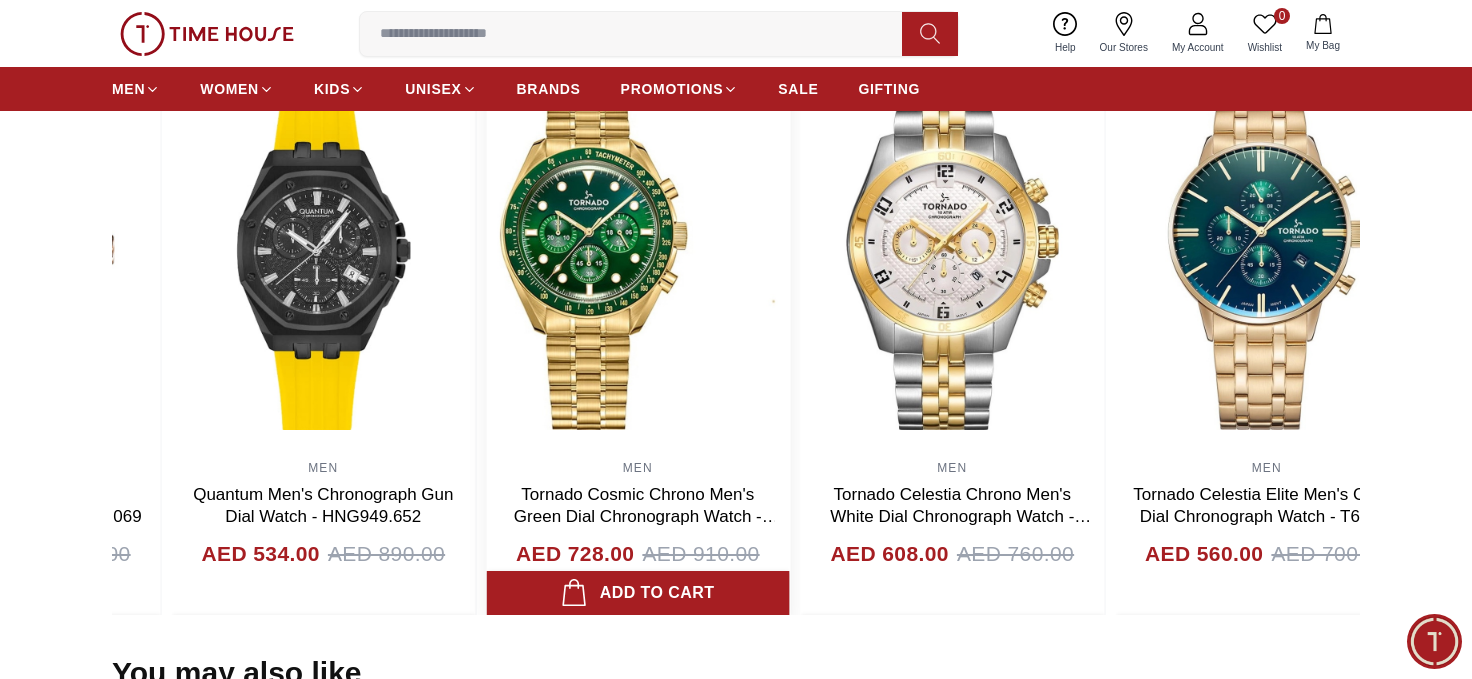 click at bounding box center (638, 250) 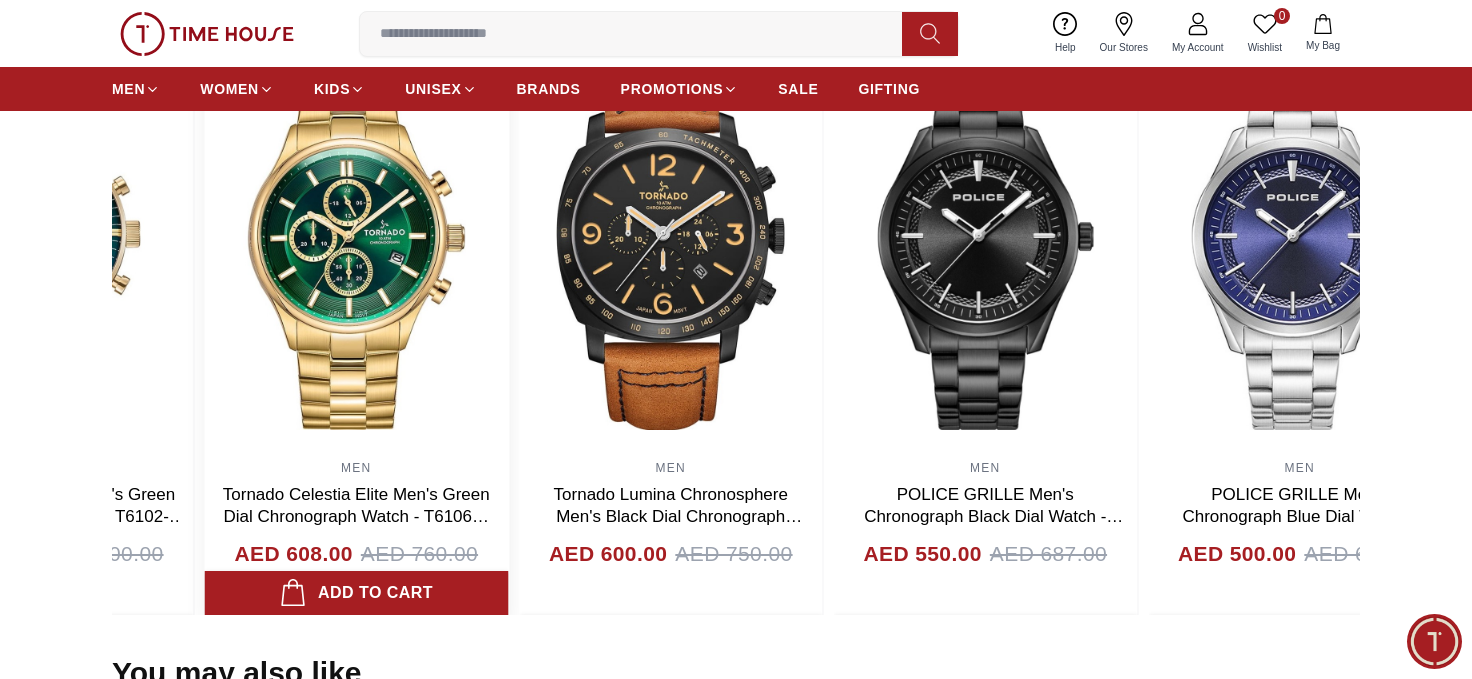 click at bounding box center [357, 250] 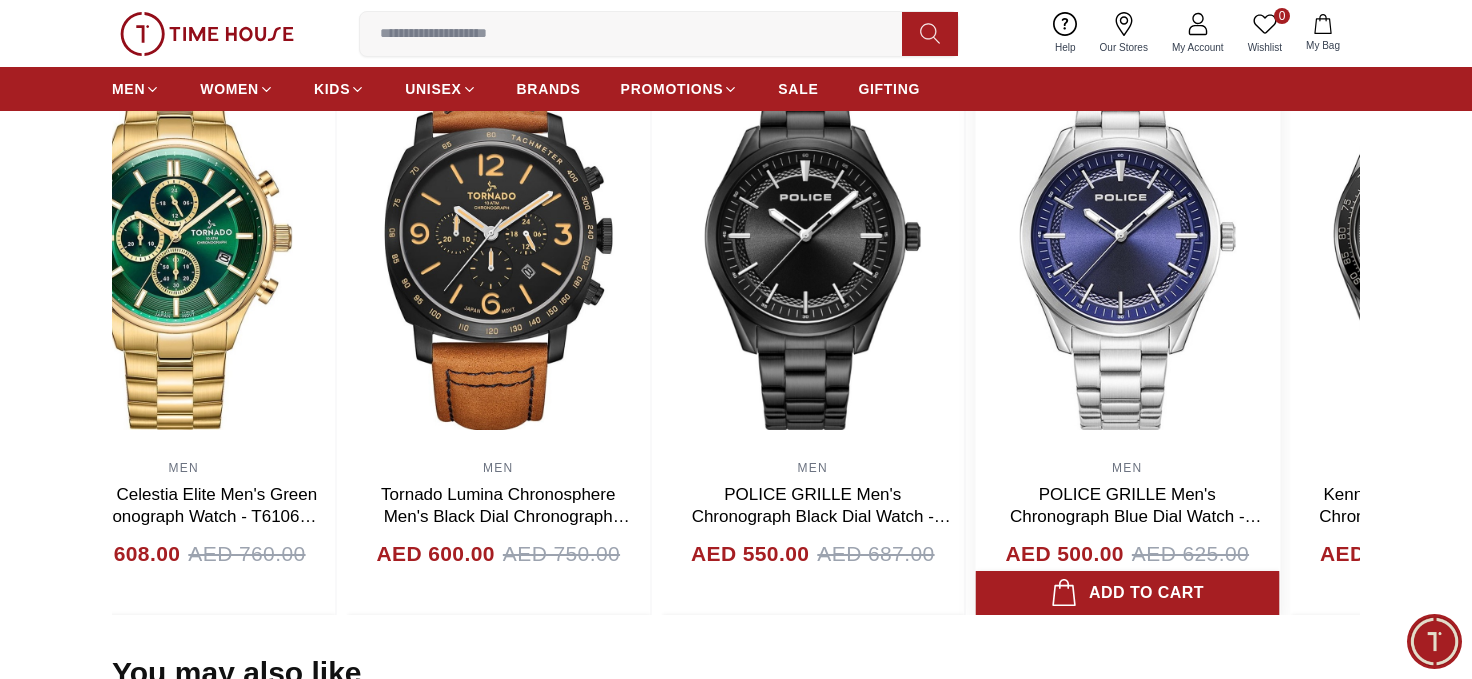 click at bounding box center (1128, 250) 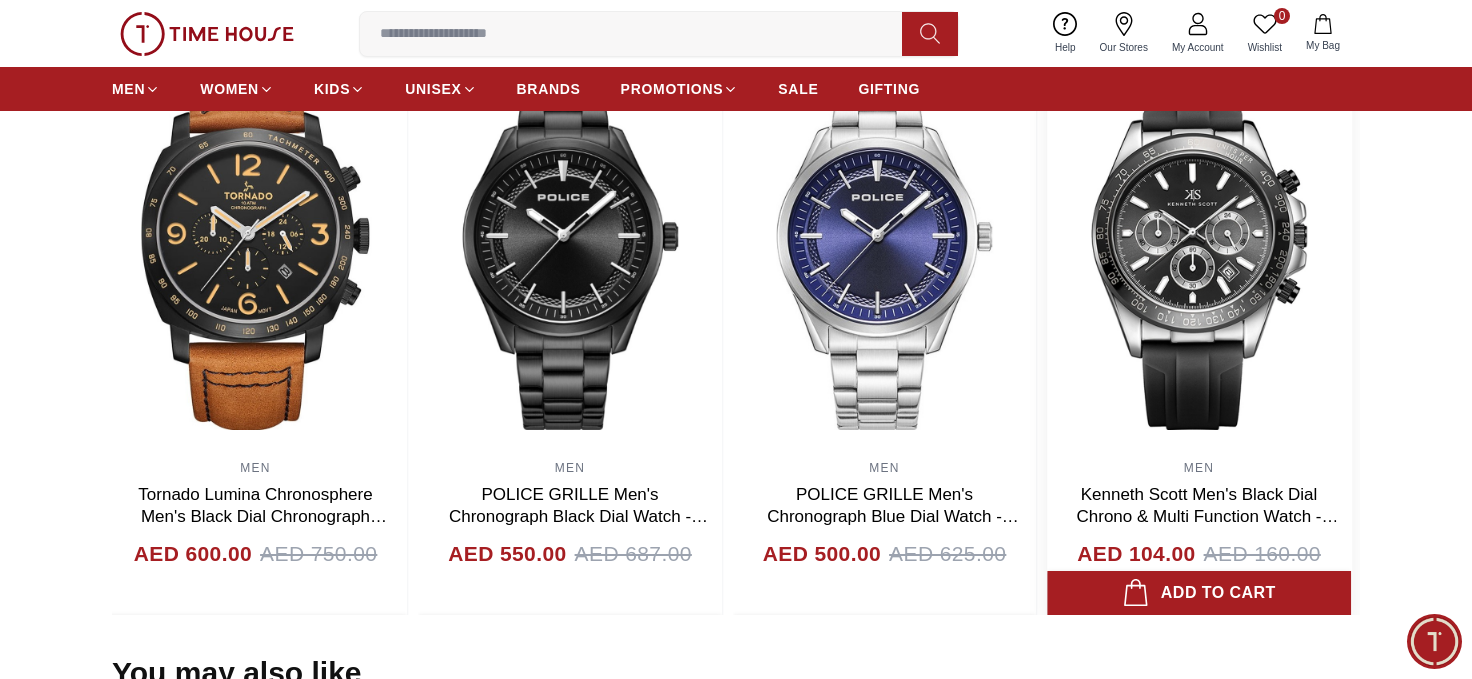 click on "40% MEN Quantum Men's Dark Blue Dial Chronograph Watch - HNG949.999 AED 534.00 AED 890.00 Add to cart 40% MEN Quantum Men's Black Dial Chronograph Watch - HNG956.351 AED 453.00 AED 755.00 Add to cart 35% MEN Kenneth Scott Men's White Dial Chrono & Multi Function Watch - K23151-GLBW AED 111.00 AED 170.00 Add to cart 20% MEN Tornado Men's Blue Dial Chronograph Watch - T3149B-BBBJ AED 624.00 AED 780.00 Add to cart 20% MEN DUCATI PARTENZA Men's Grey Dial Chronograph Watch - DTWGO0000204 AED 900.00 AED 1125.00 Add to cart 20% MEN DUCATI PARTENZA Men's Blue & Gun Dial Chronograph Watch - DTWGO0000205 AED 900.00 AED 1125.00 Add to cart 20% MEN DUCATI MOTORE Men's Black Dial Chronograph Watch - DTWGC2019004 AED 950.00 AED 1188.00 Add to cart 20% MEN DUCATI MOTORE Men's Black Dial Chronograph Watch - DTWGO0000306 AED 950.00 AED 1188.00 Add to cart 20% MEN DUCATI MOTORE Men's Black & Grey Dial Chronograph Watch - DTWGO0000307 AED 950.00 AED 1188.00 Add to cart 20% MEN AED 900.00 AED 1125.00 Add to cart 20% MEN 20% MEN" at bounding box center [736, 332] 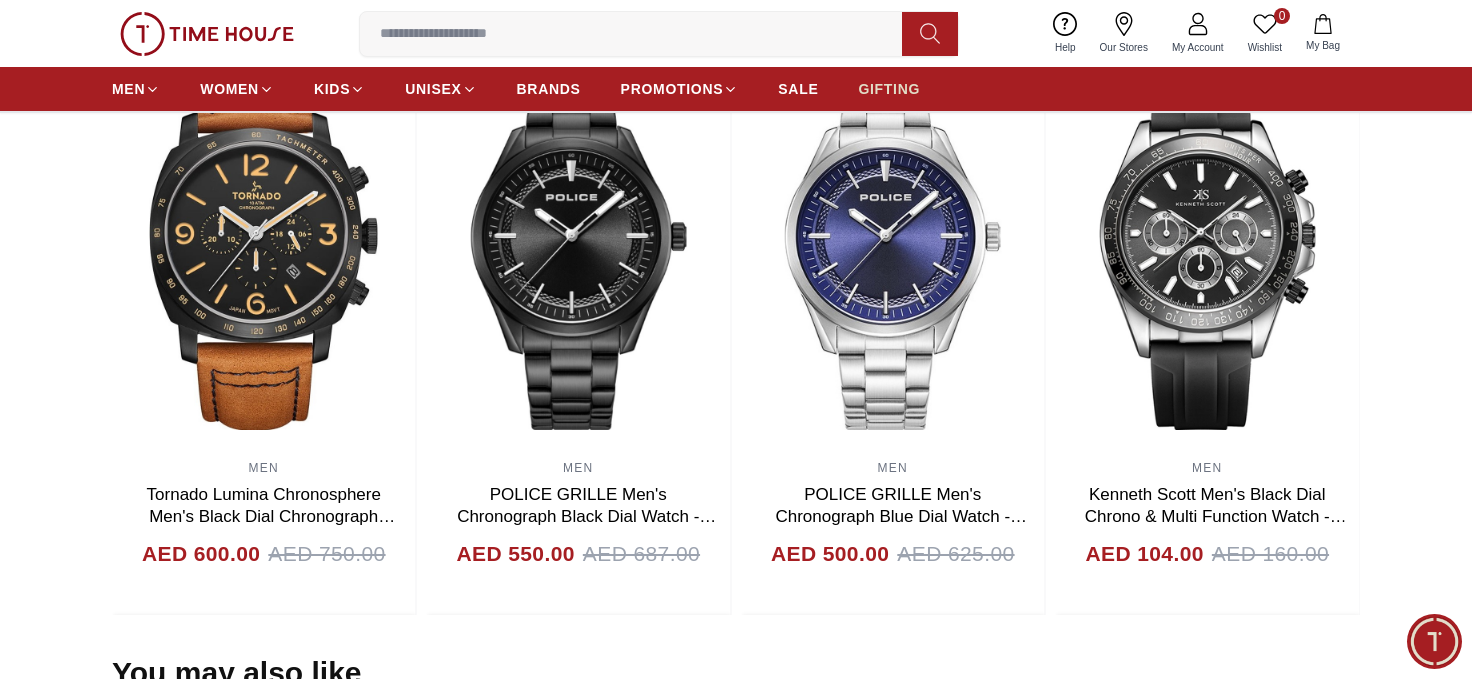 click on "GIFTING" at bounding box center [889, 89] 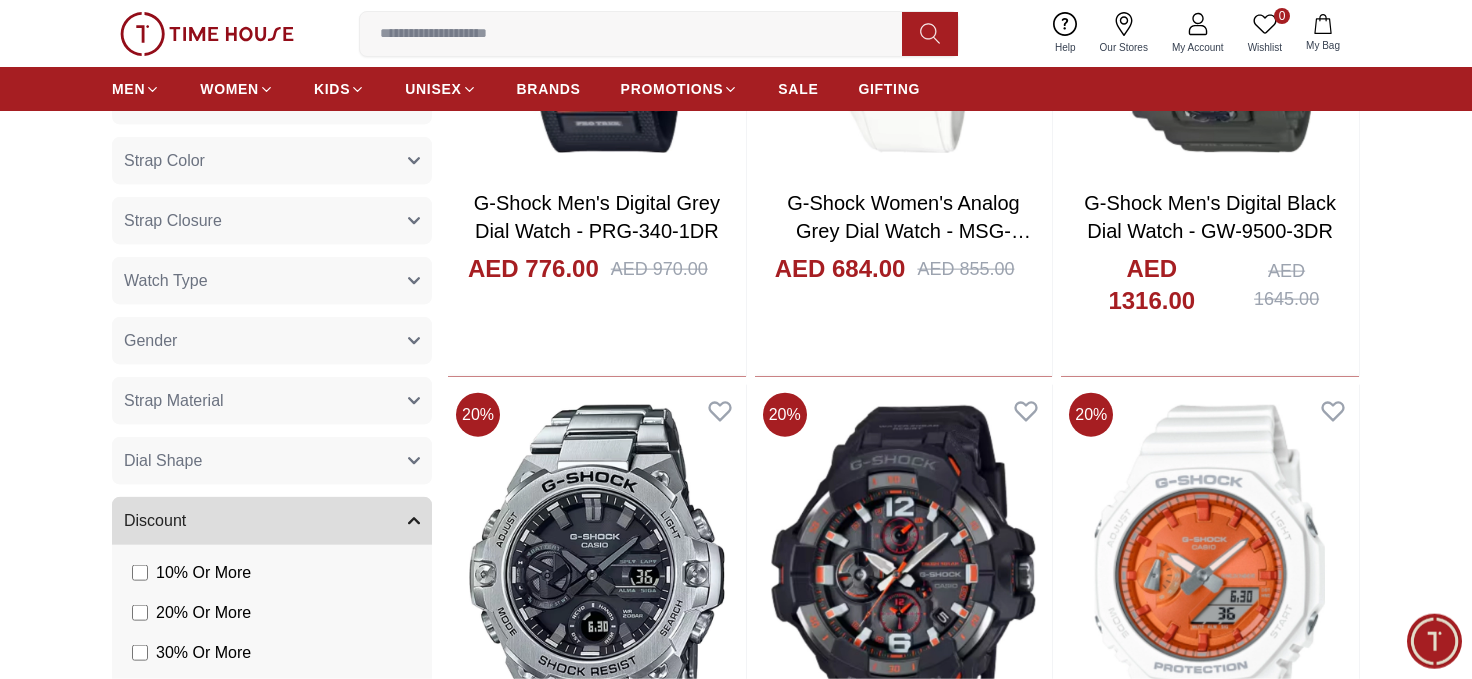 scroll, scrollTop: 1702, scrollLeft: 0, axis: vertical 